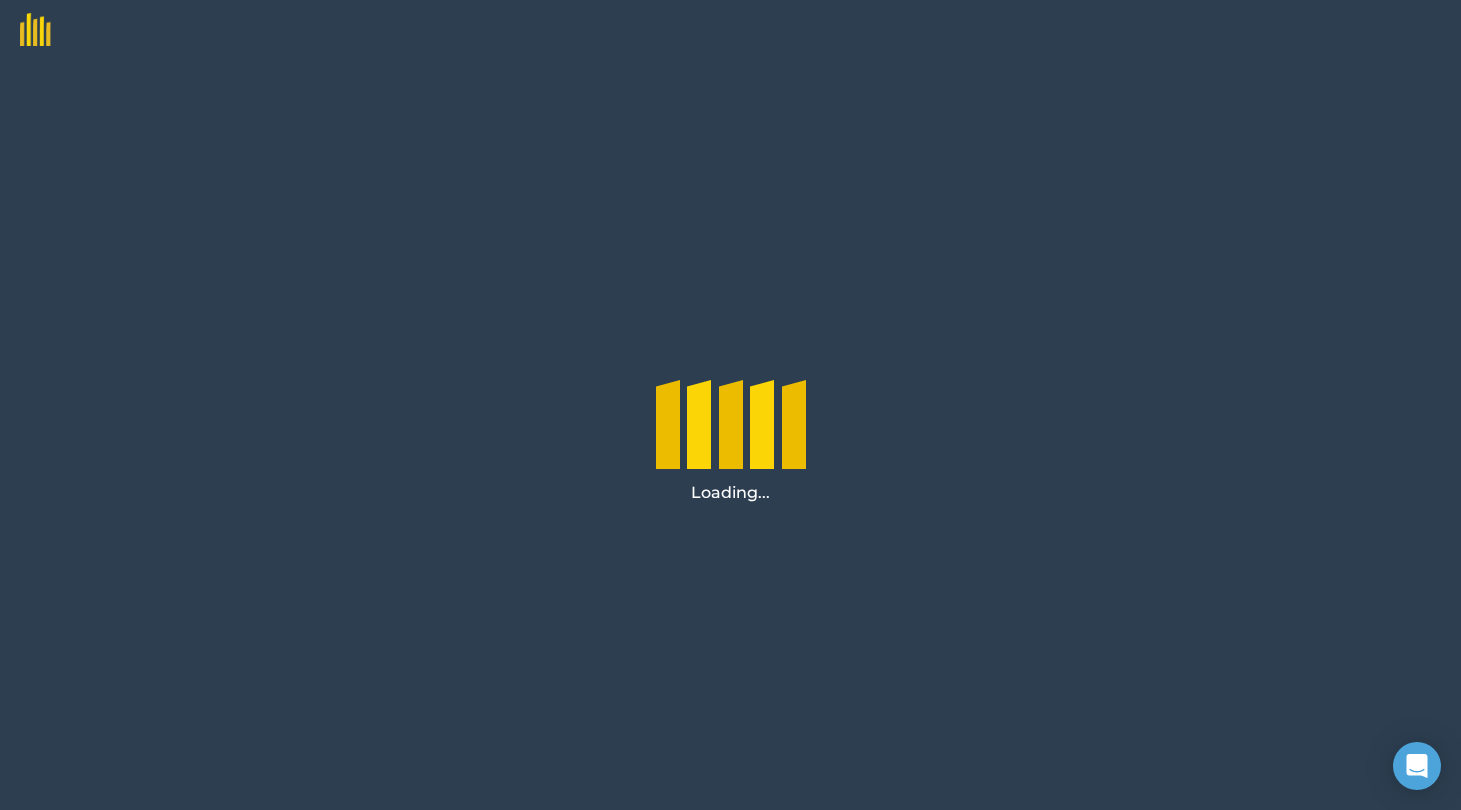 scroll, scrollTop: 0, scrollLeft: 0, axis: both 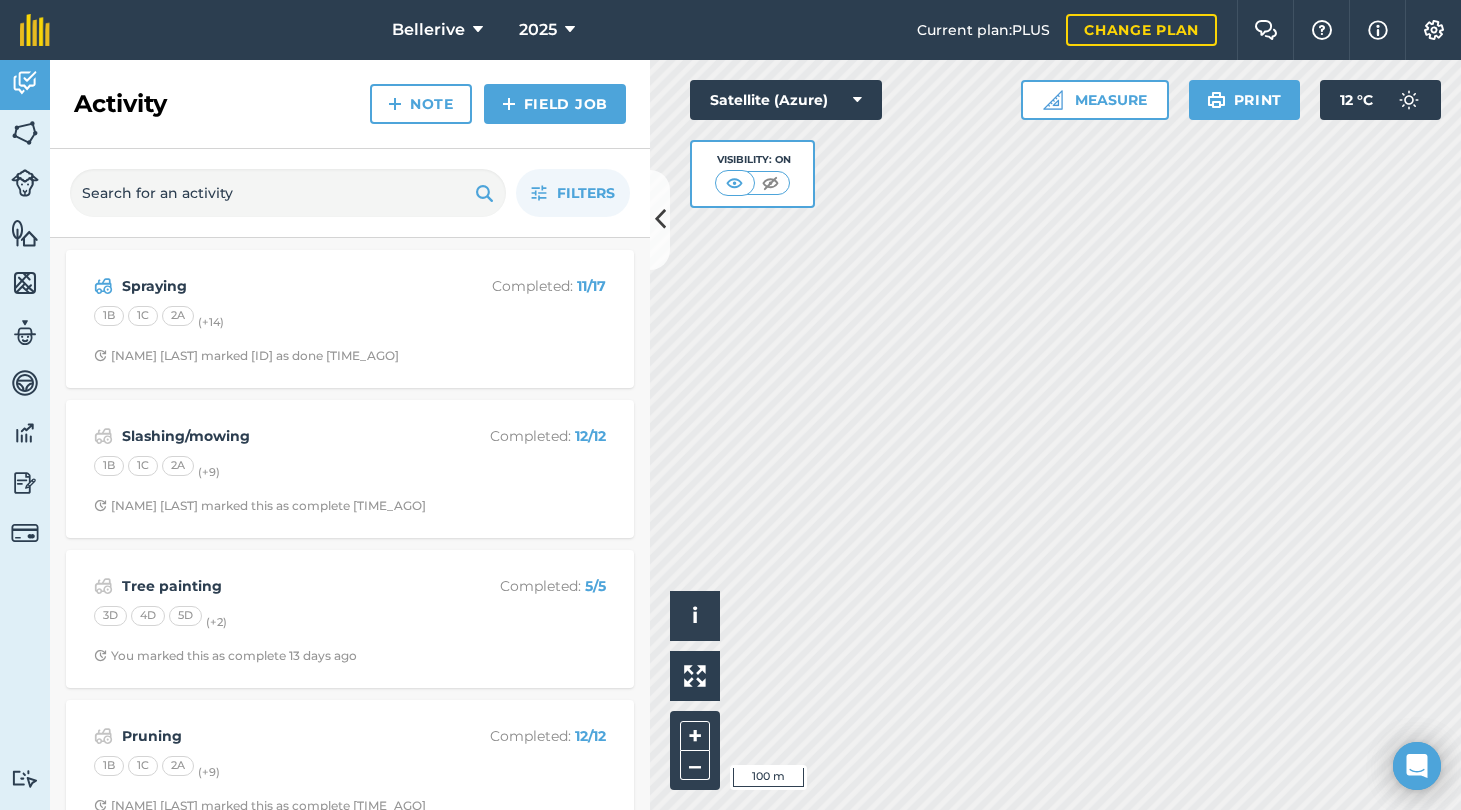 click at bounding box center [660, 219] 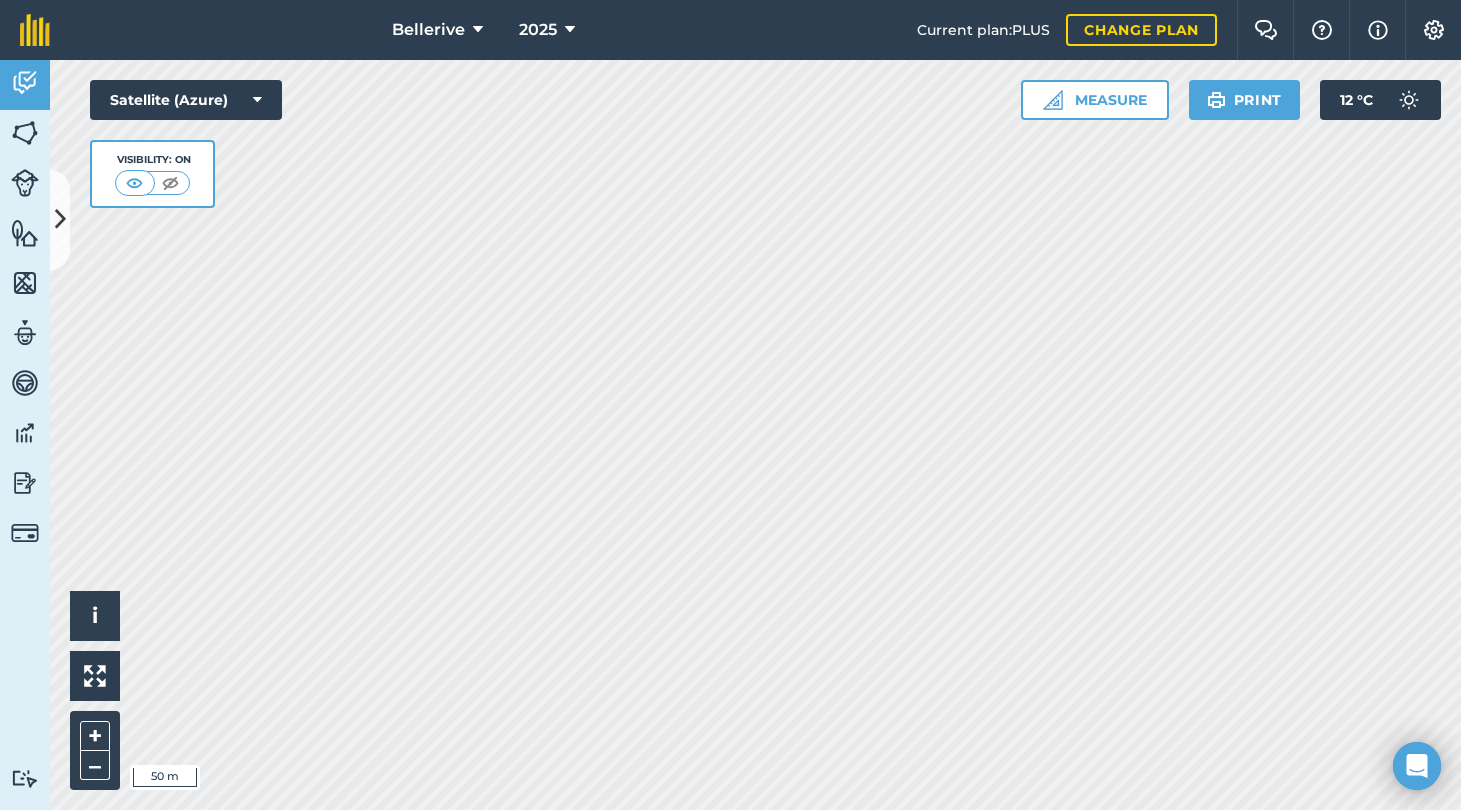 click at bounding box center [25, 133] 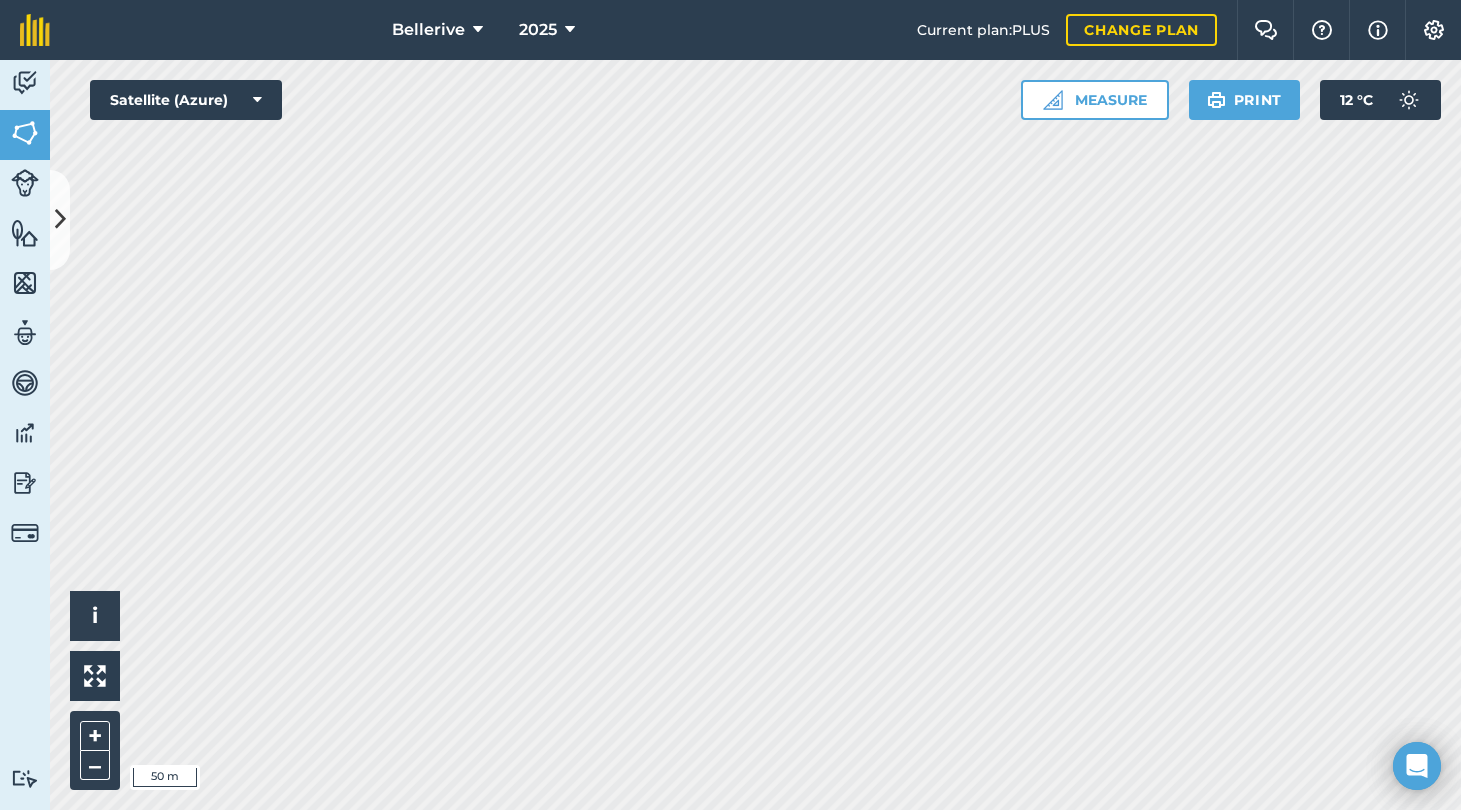 click at bounding box center (60, 220) 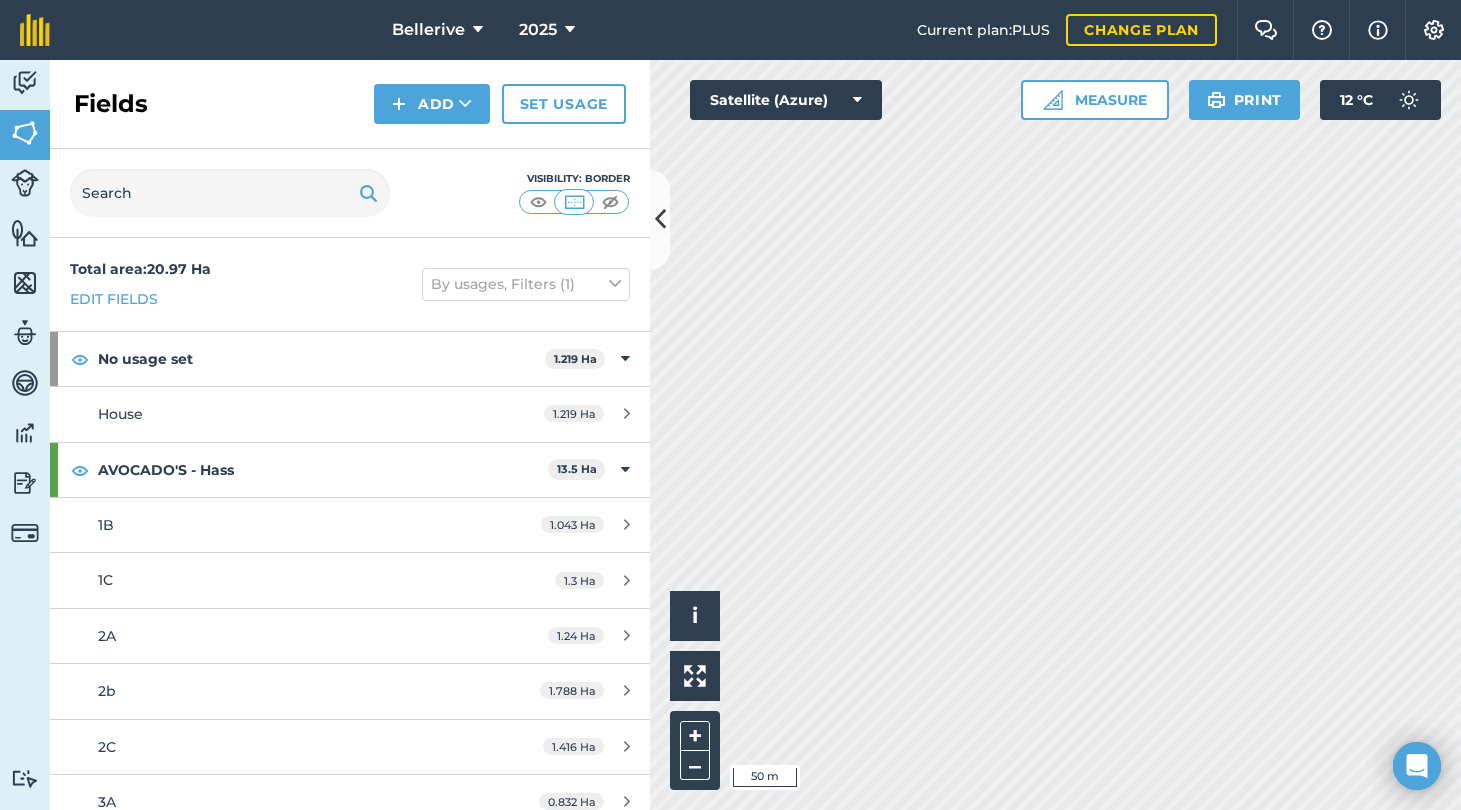 click at bounding box center [25, 83] 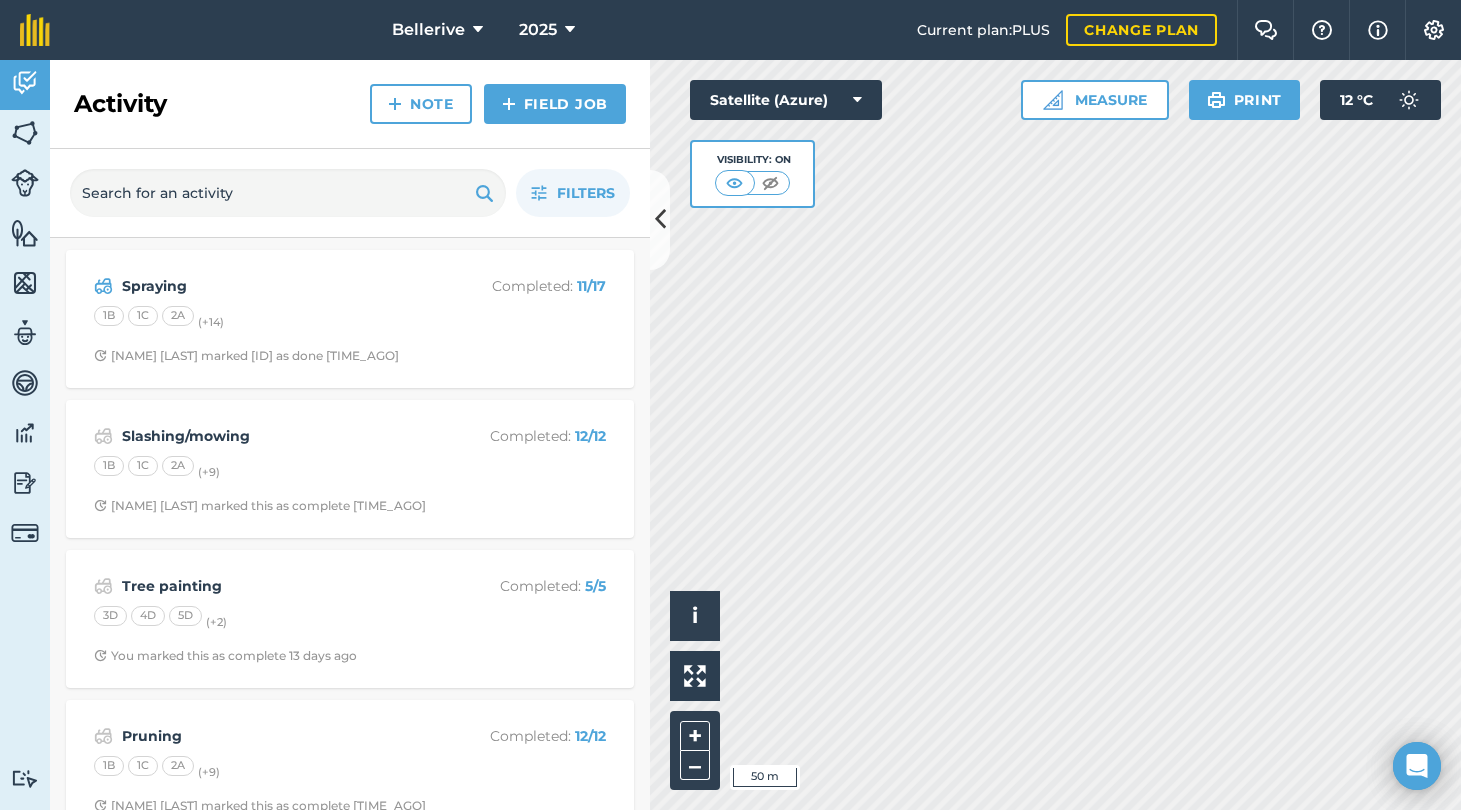 click on "1B 1C 2A (+ 14 )" at bounding box center (350, 319) 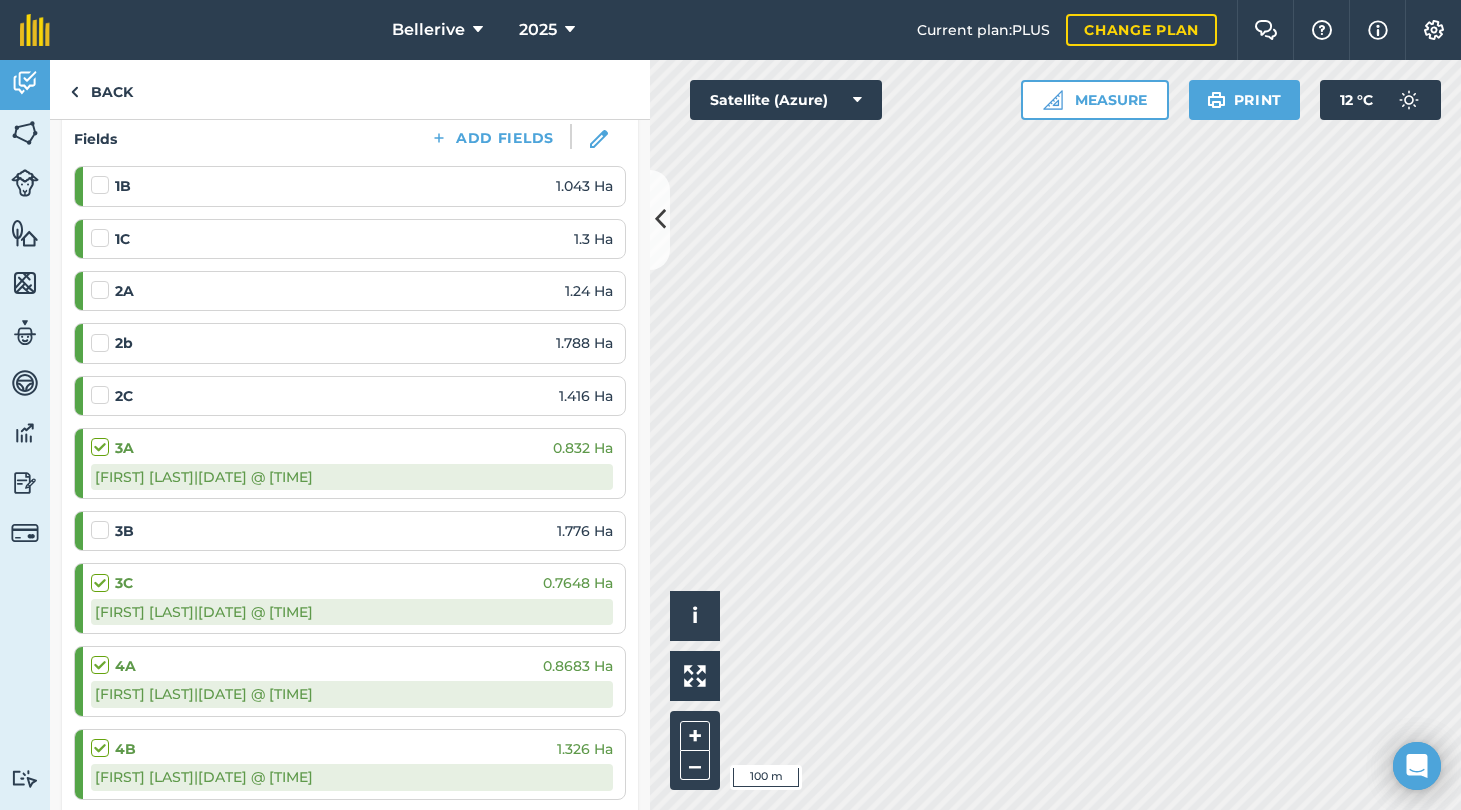 scroll, scrollTop: 236, scrollLeft: 0, axis: vertical 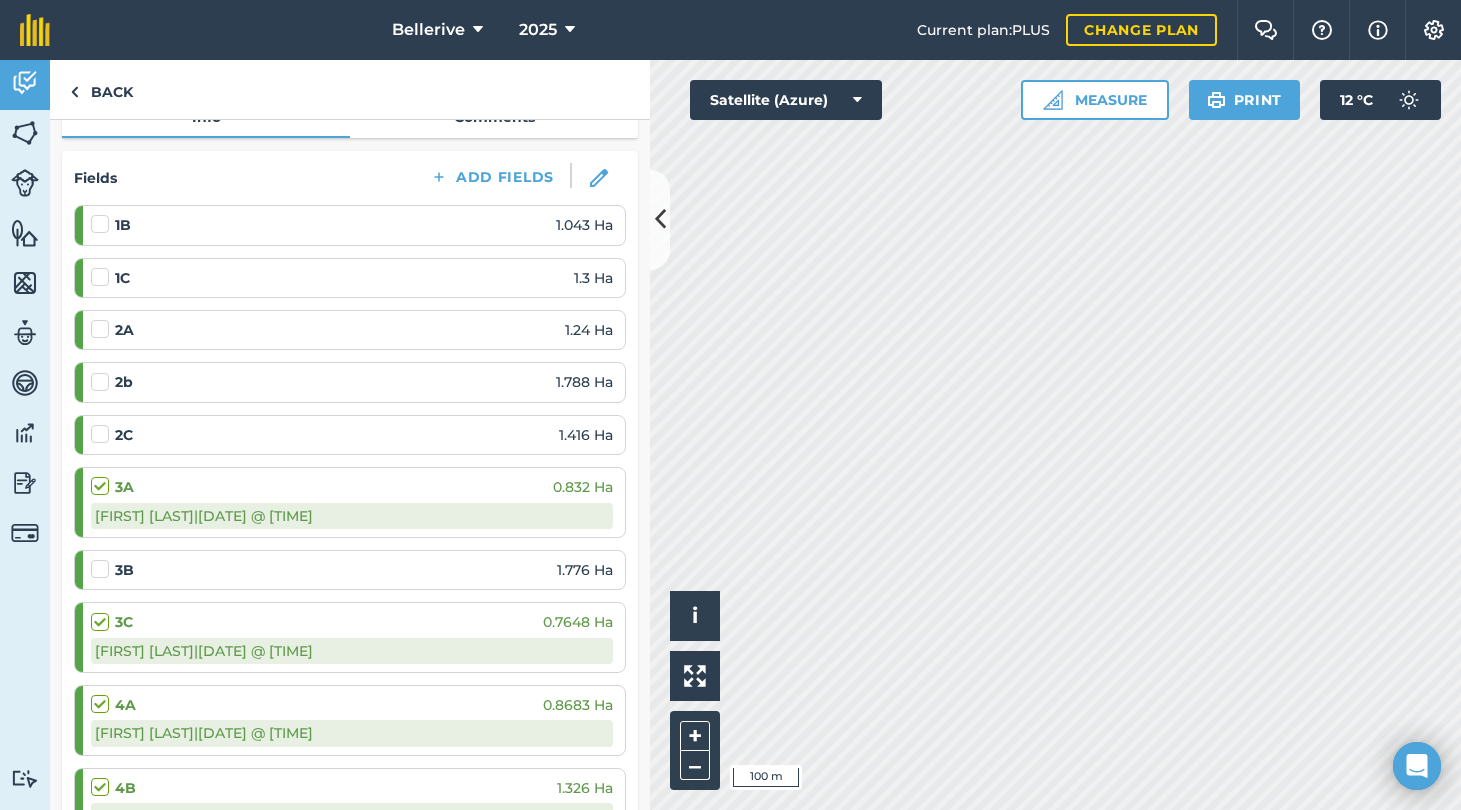 click at bounding box center [660, 220] 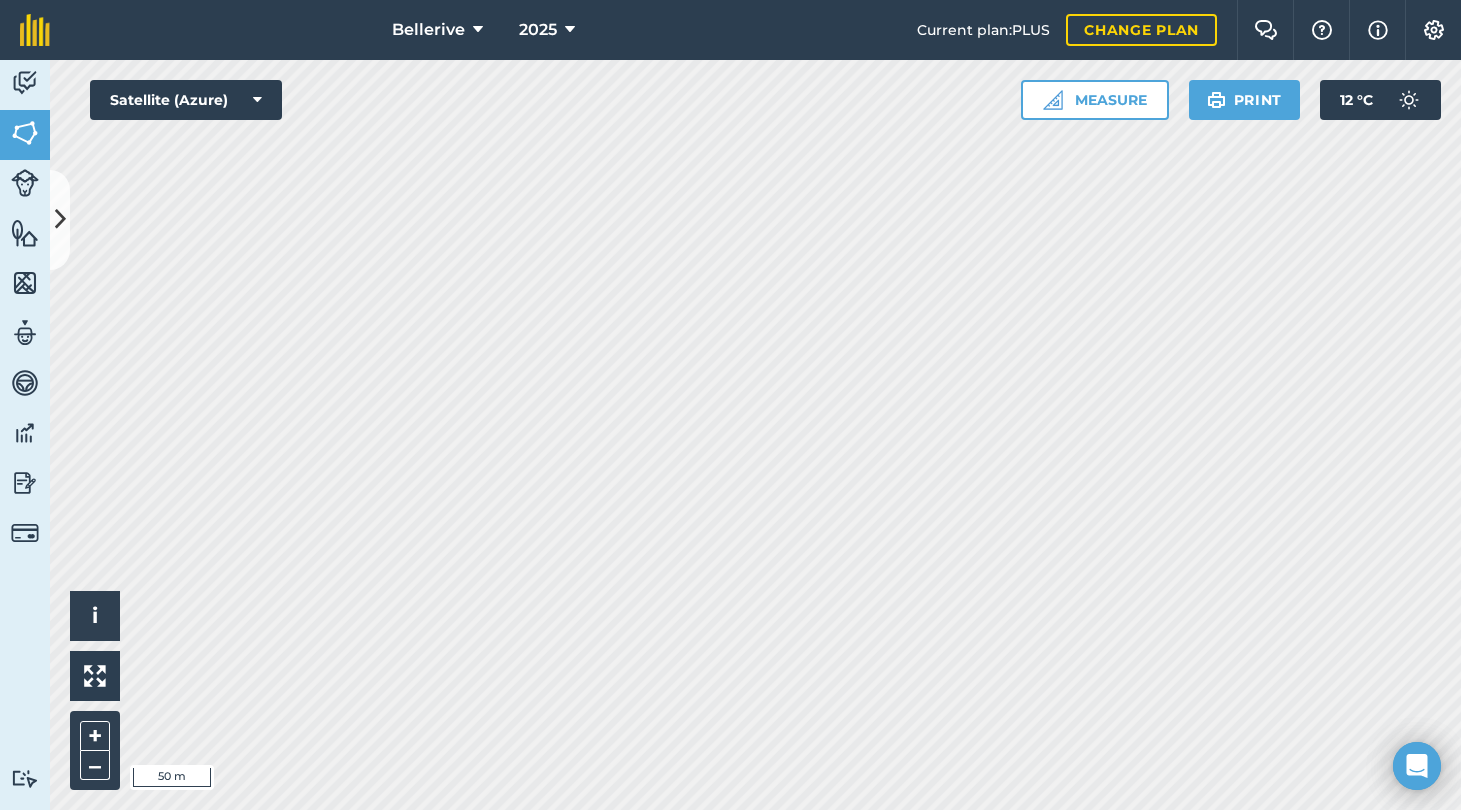click at bounding box center [25, 233] 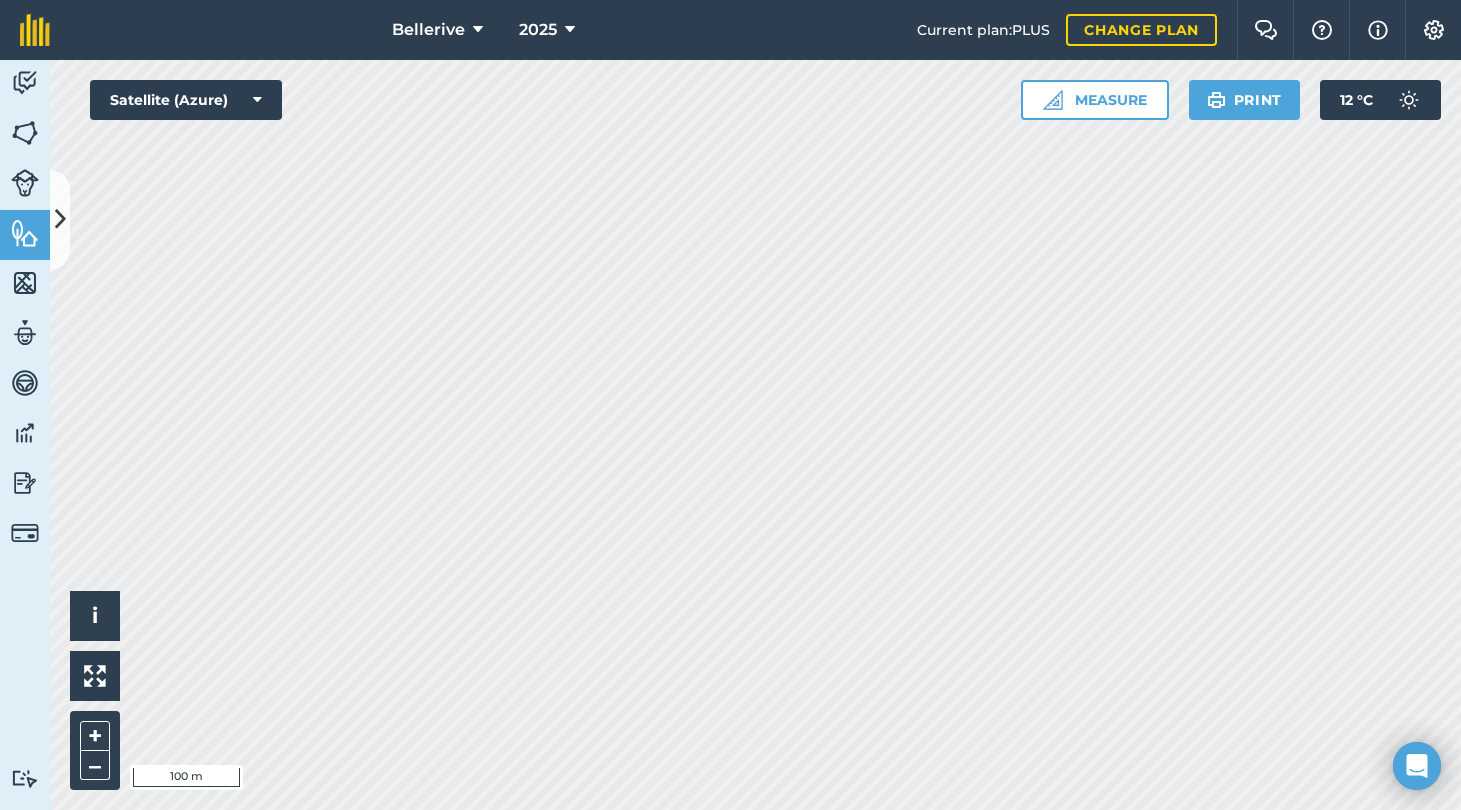 click at bounding box center [25, 83] 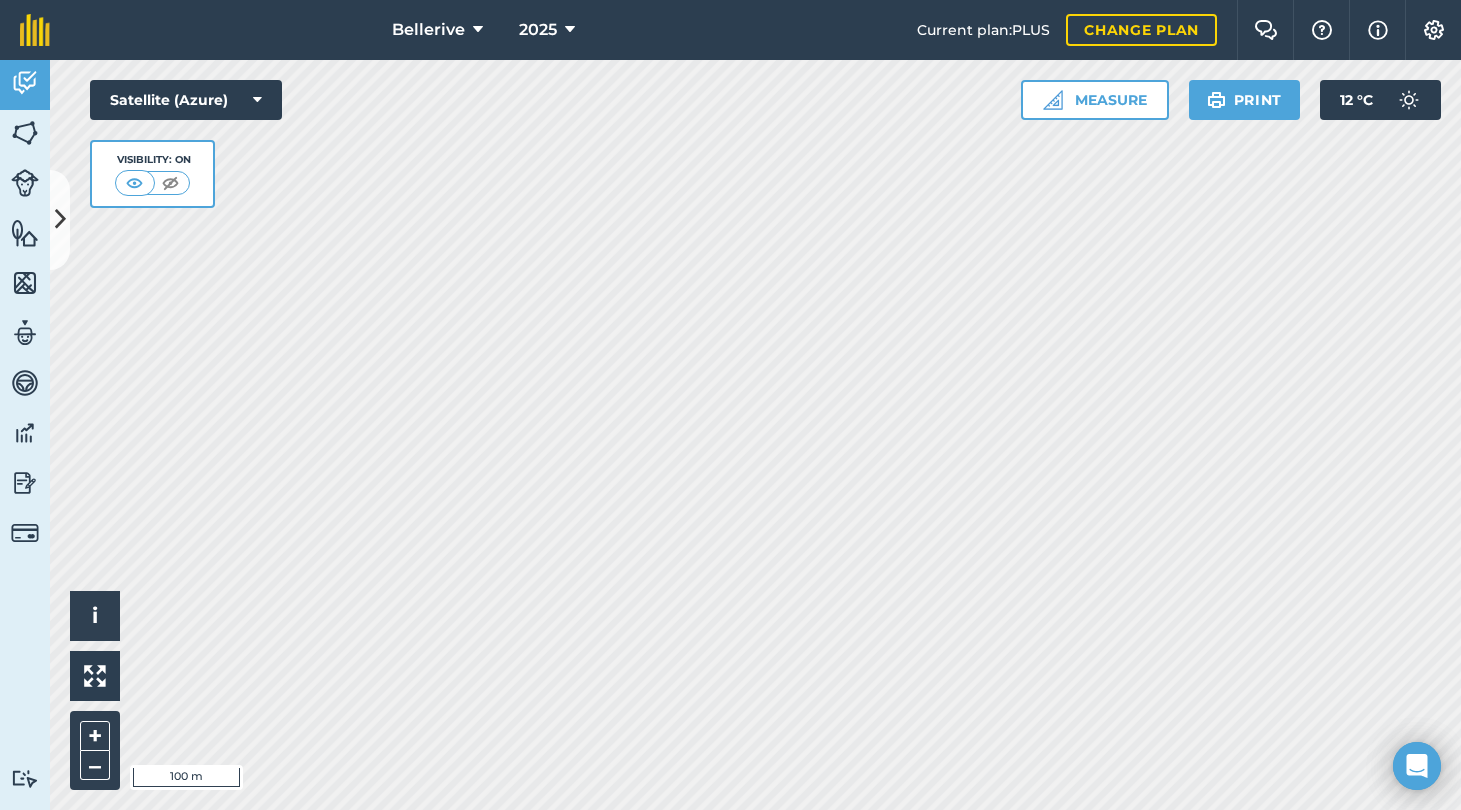 click at bounding box center (60, 219) 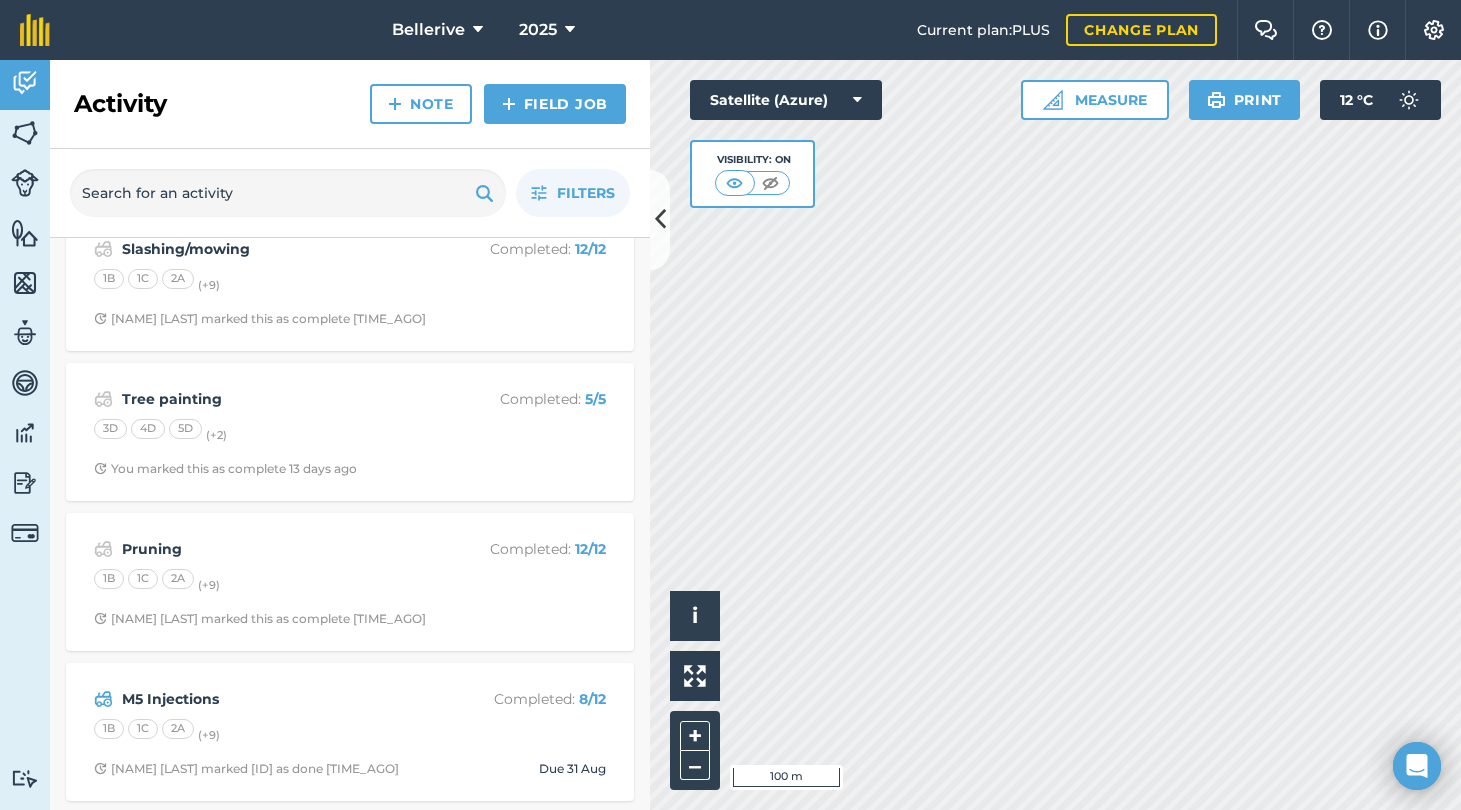 scroll, scrollTop: 343, scrollLeft: 0, axis: vertical 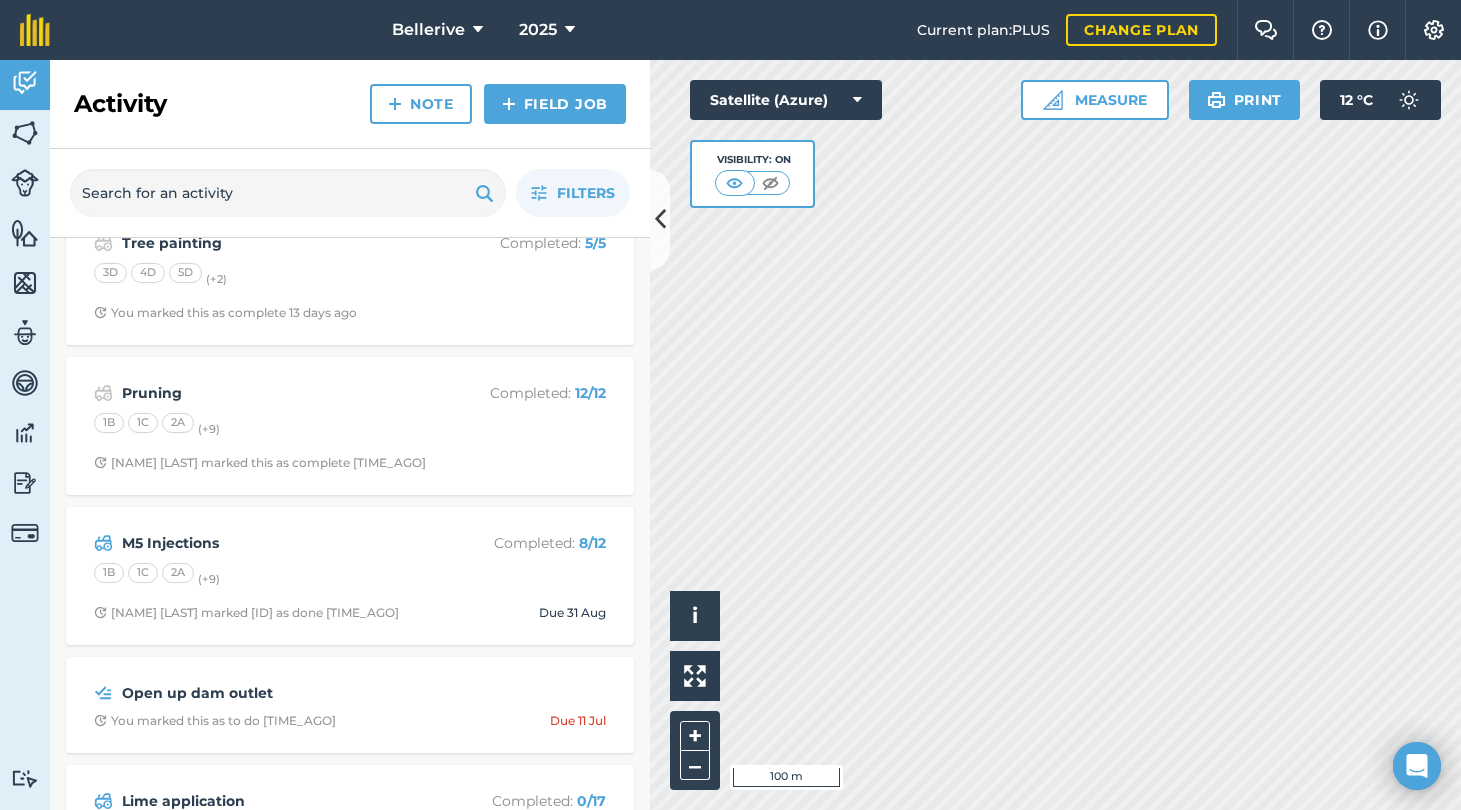 click on "Fields" at bounding box center [25, 135] 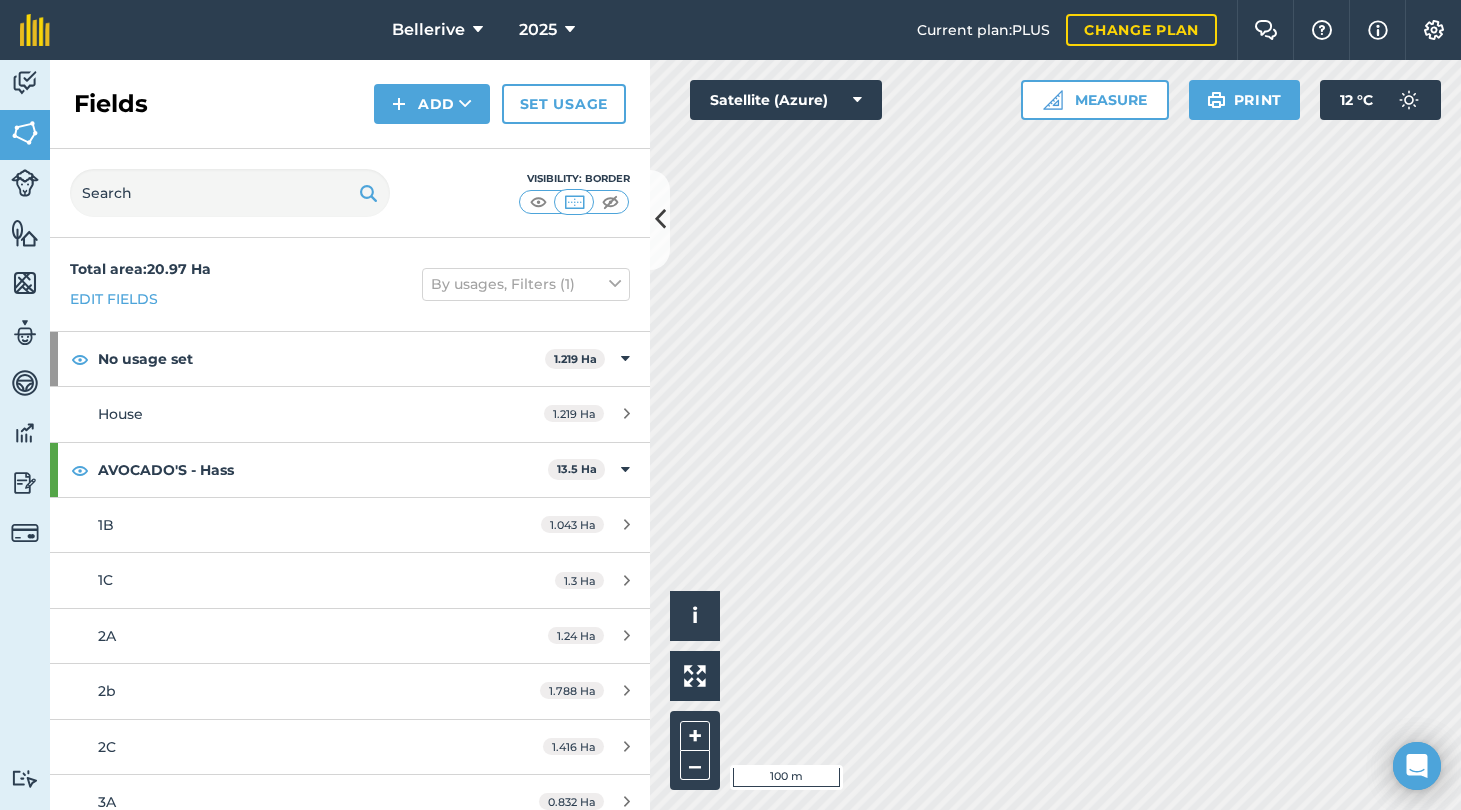 click at bounding box center (25, 183) 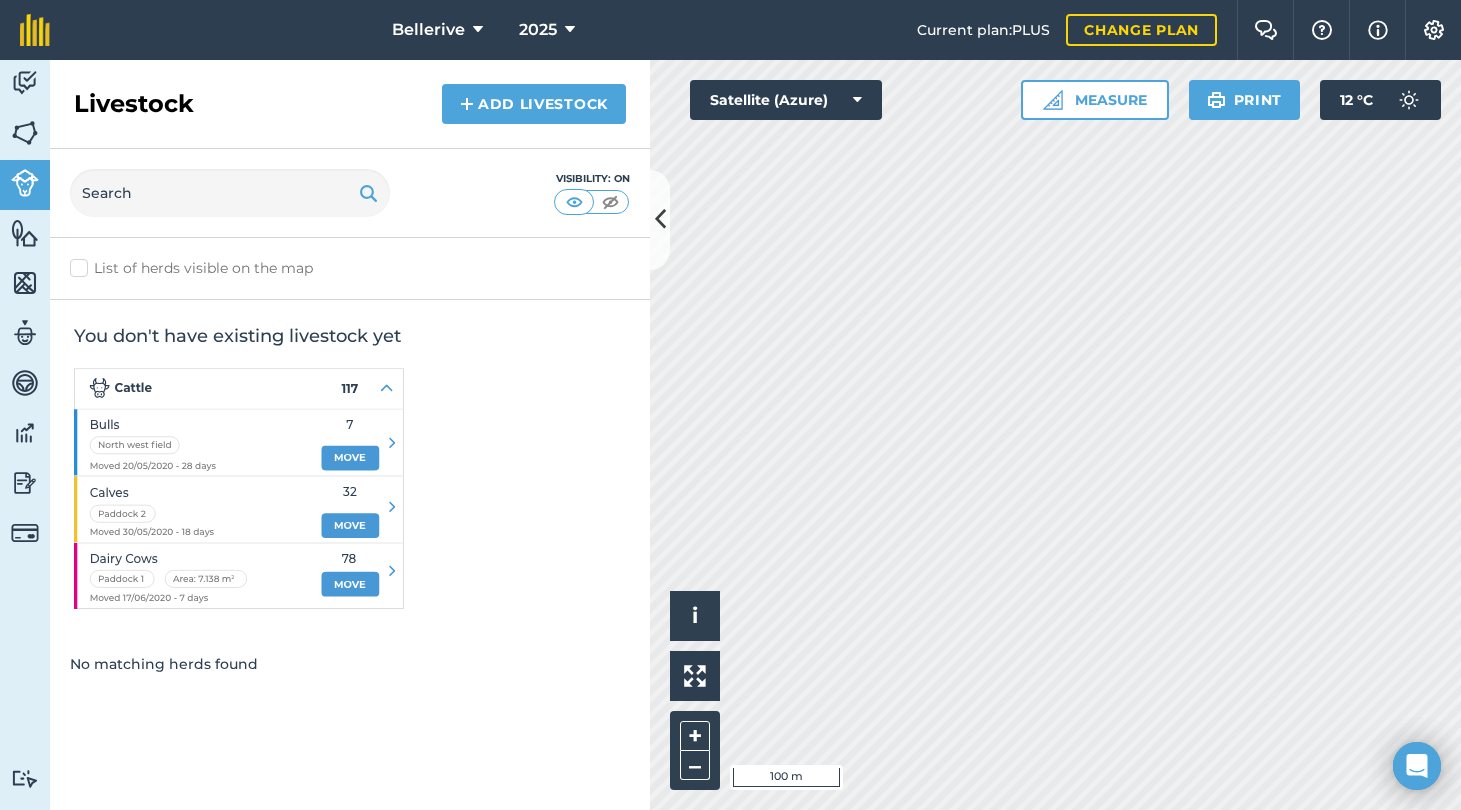 click at bounding box center (25, 233) 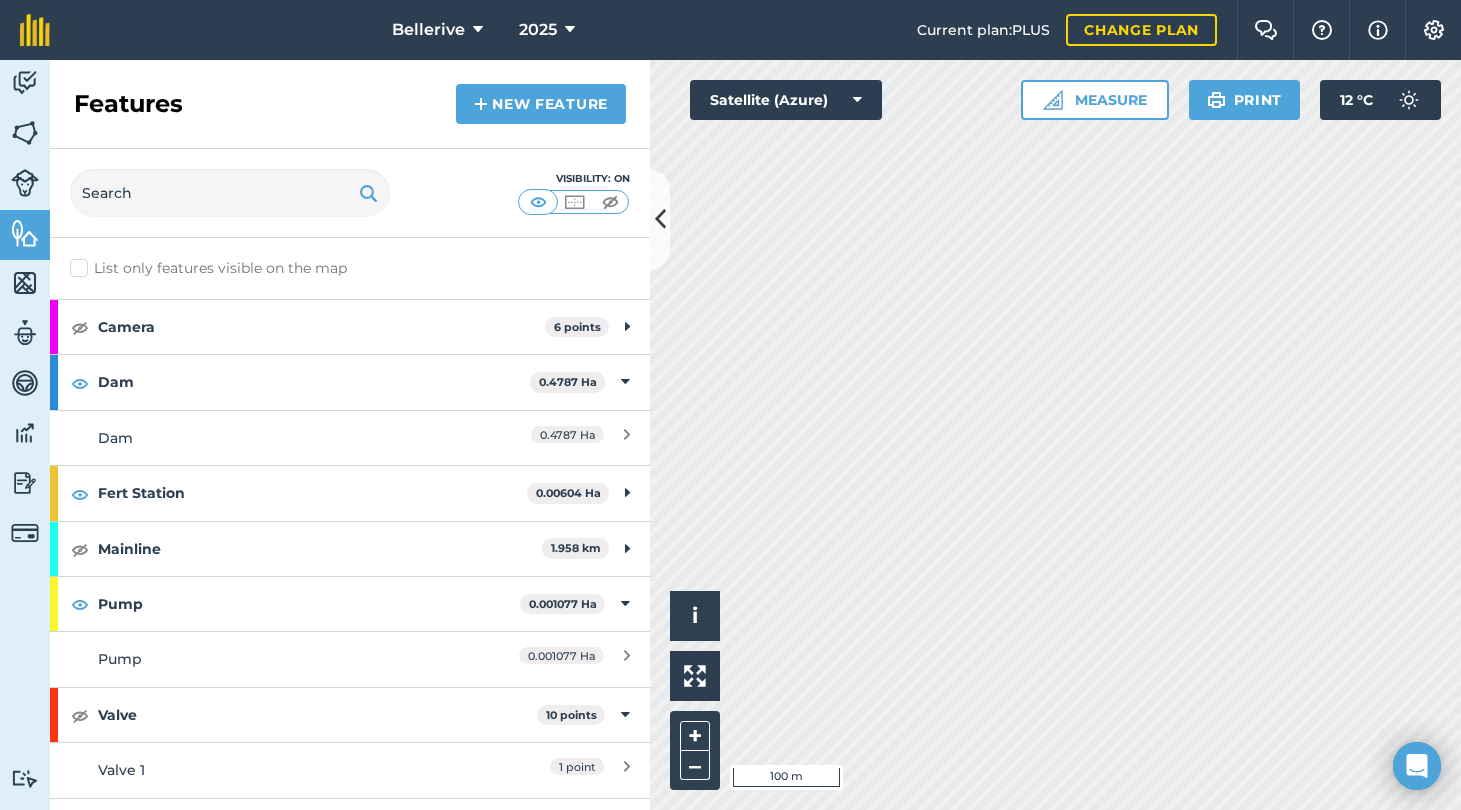 click at bounding box center (25, 283) 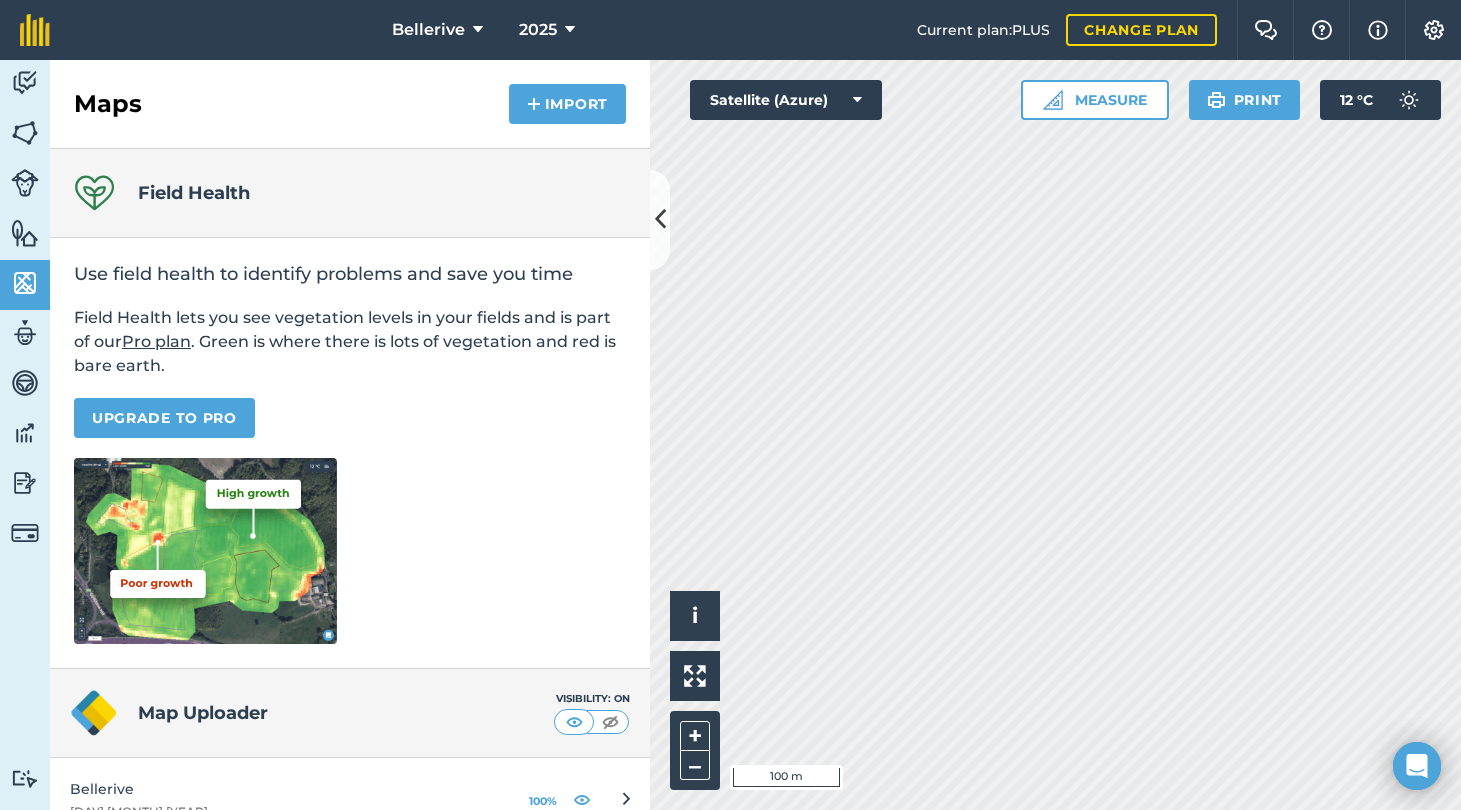 click at bounding box center [25, 333] 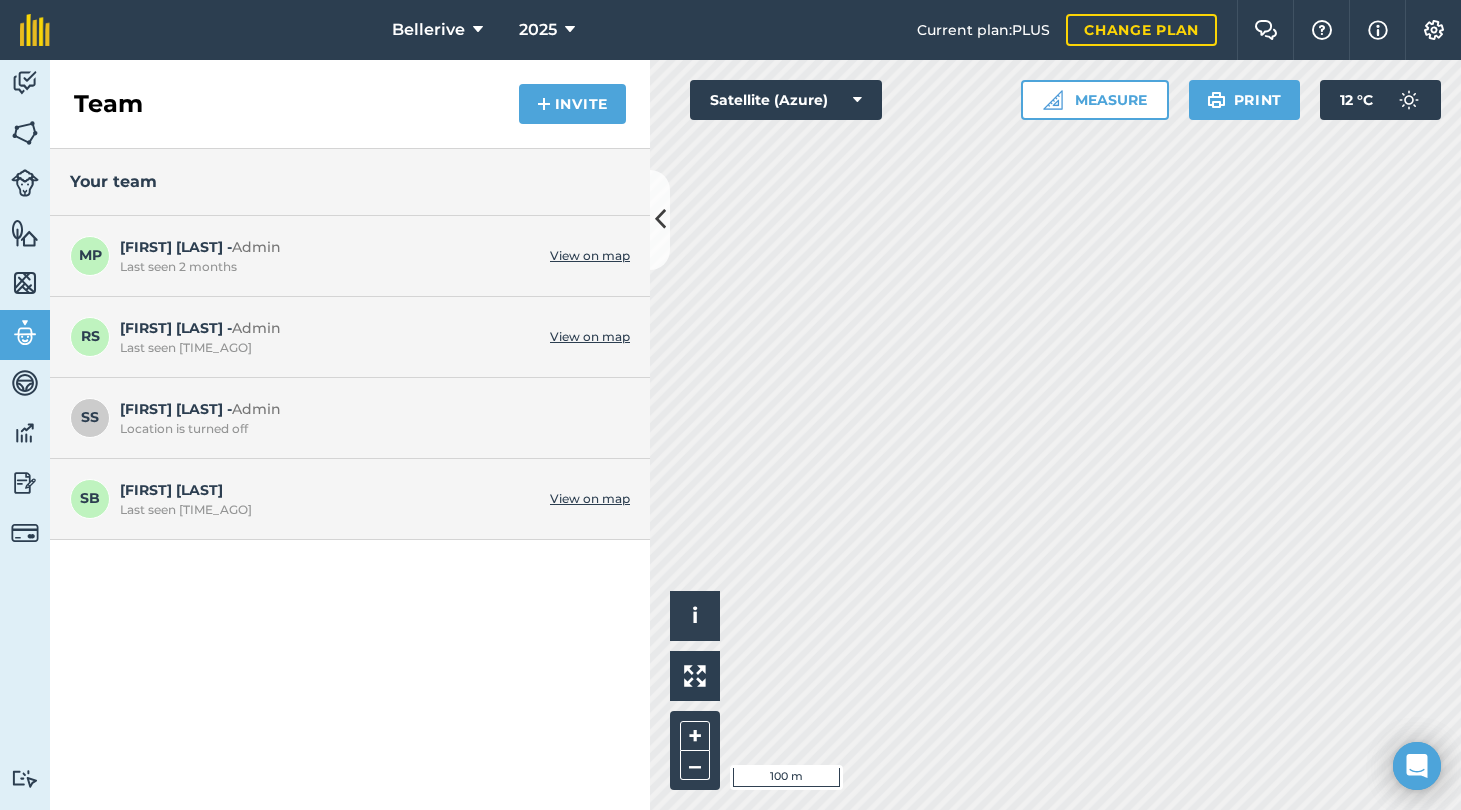 click at bounding box center [25, 83] 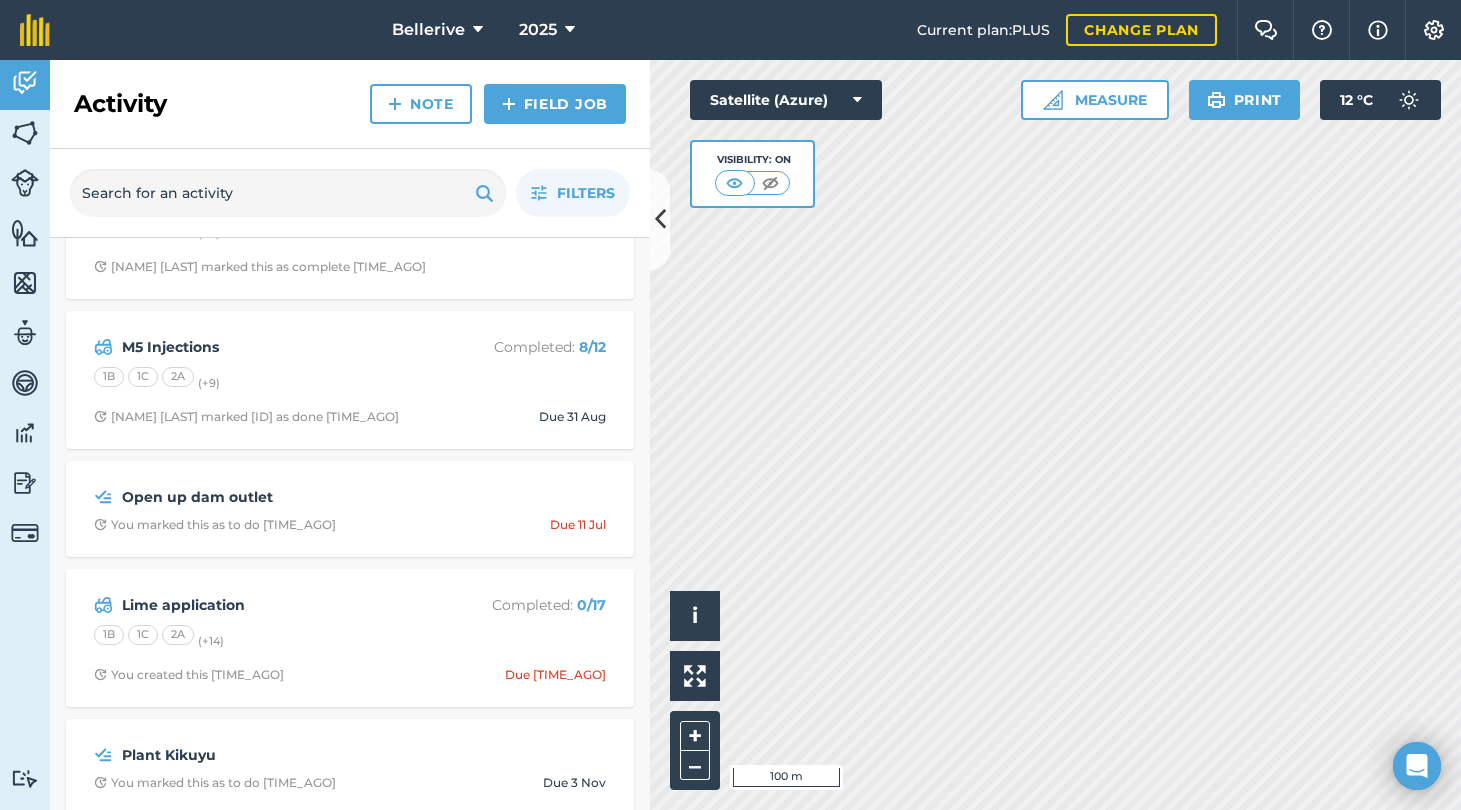 scroll, scrollTop: 711, scrollLeft: 0, axis: vertical 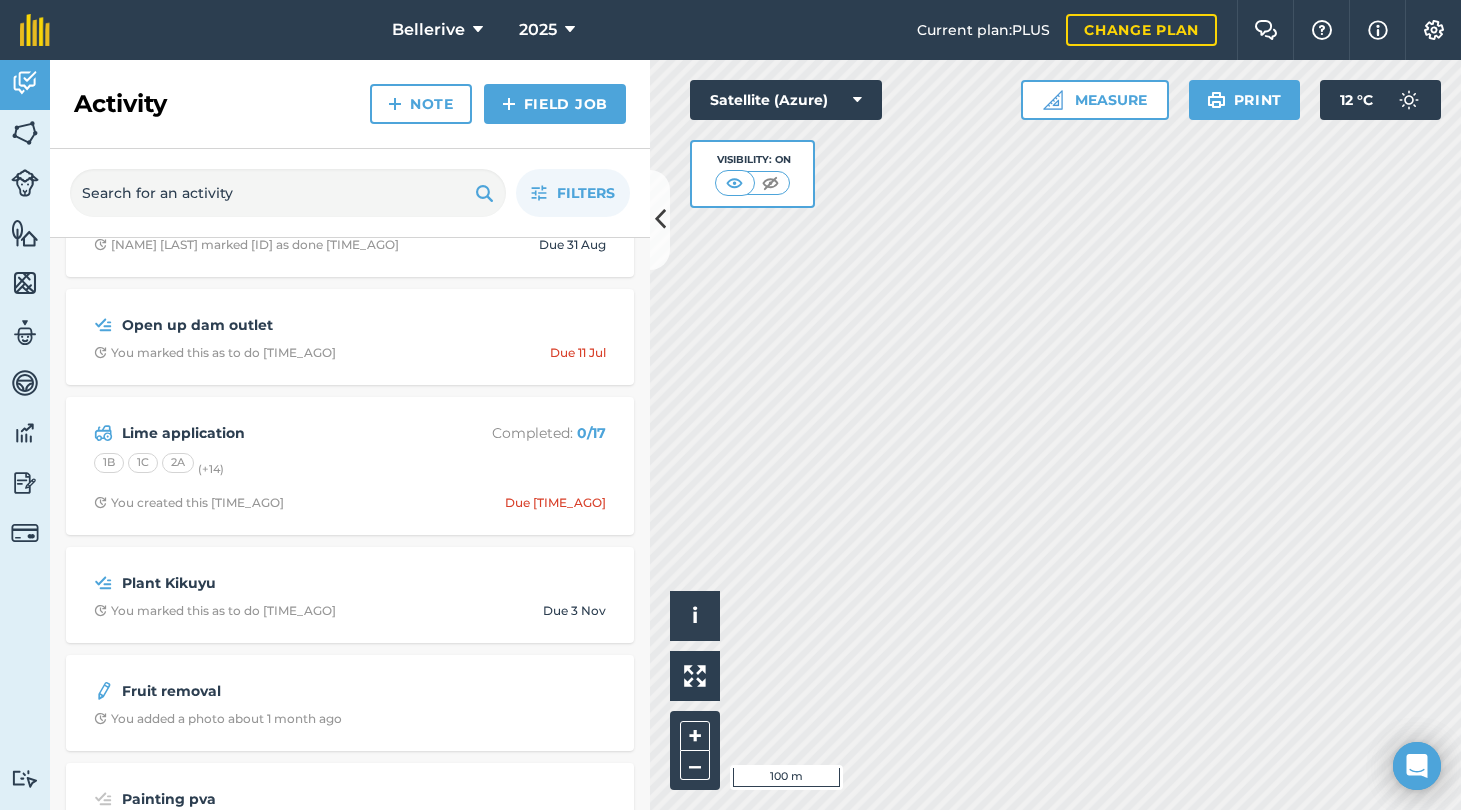 click on "Lime application" at bounding box center (280, 433) 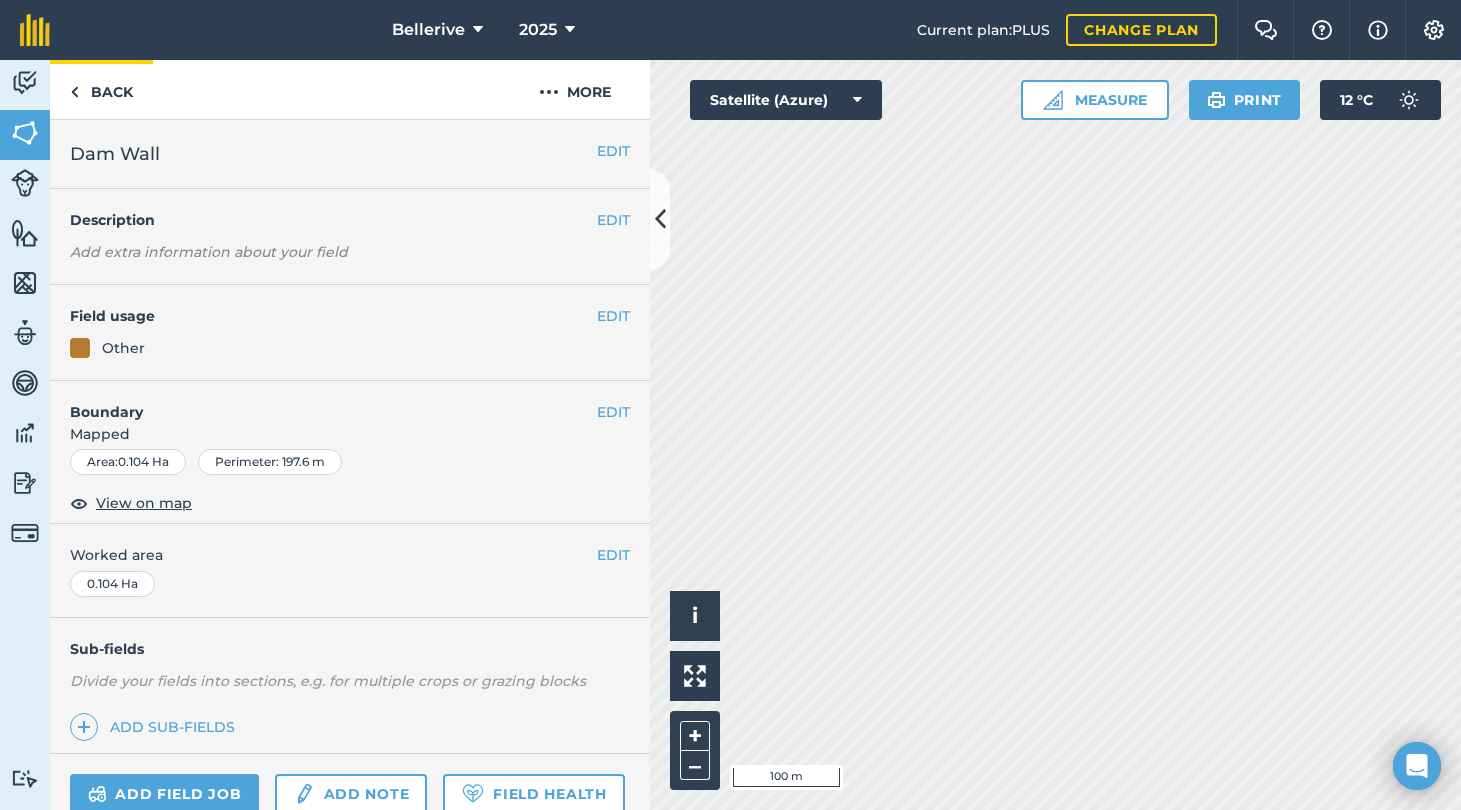 click on "Back" at bounding box center (101, 89) 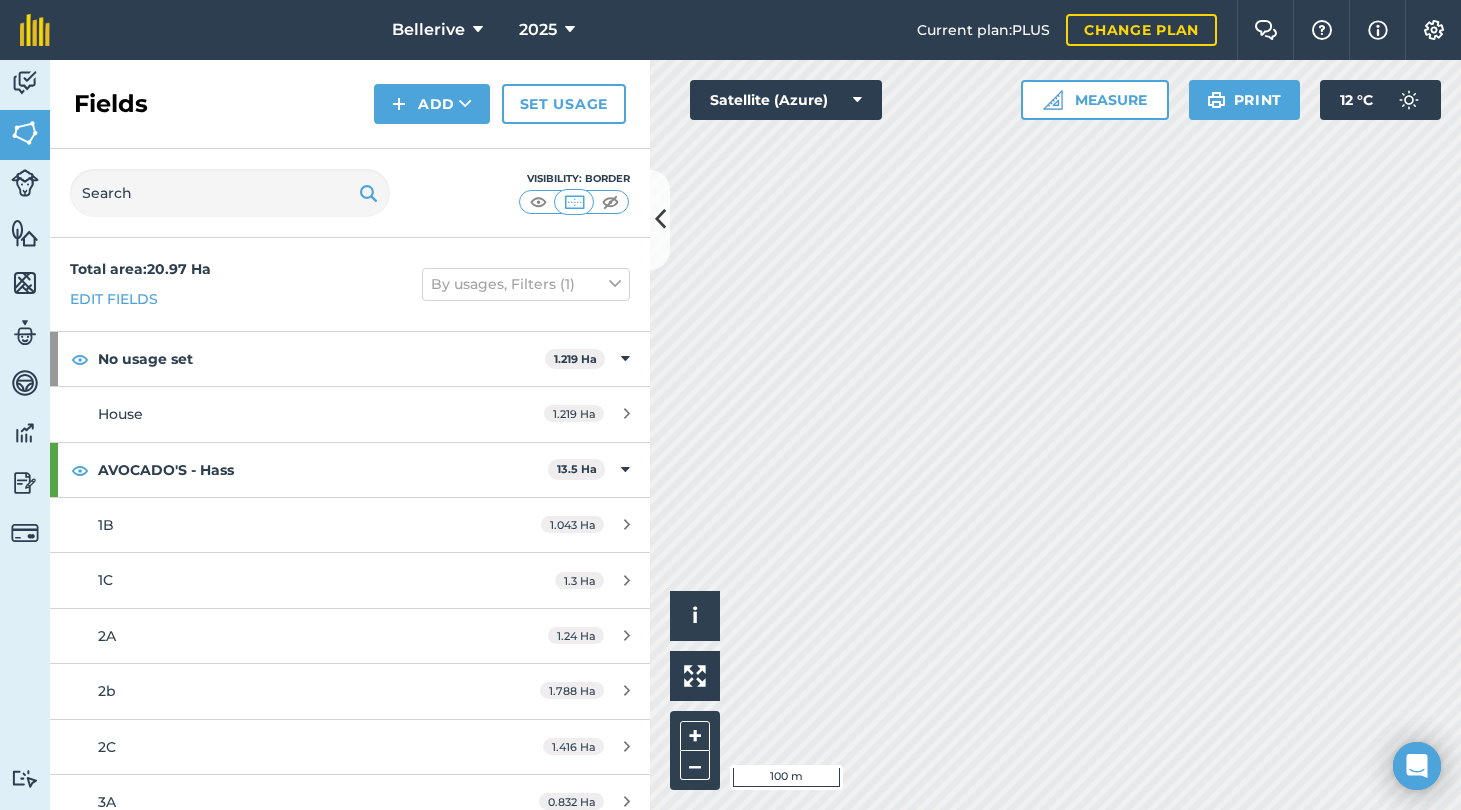 click on "Activity" at bounding box center [25, 85] 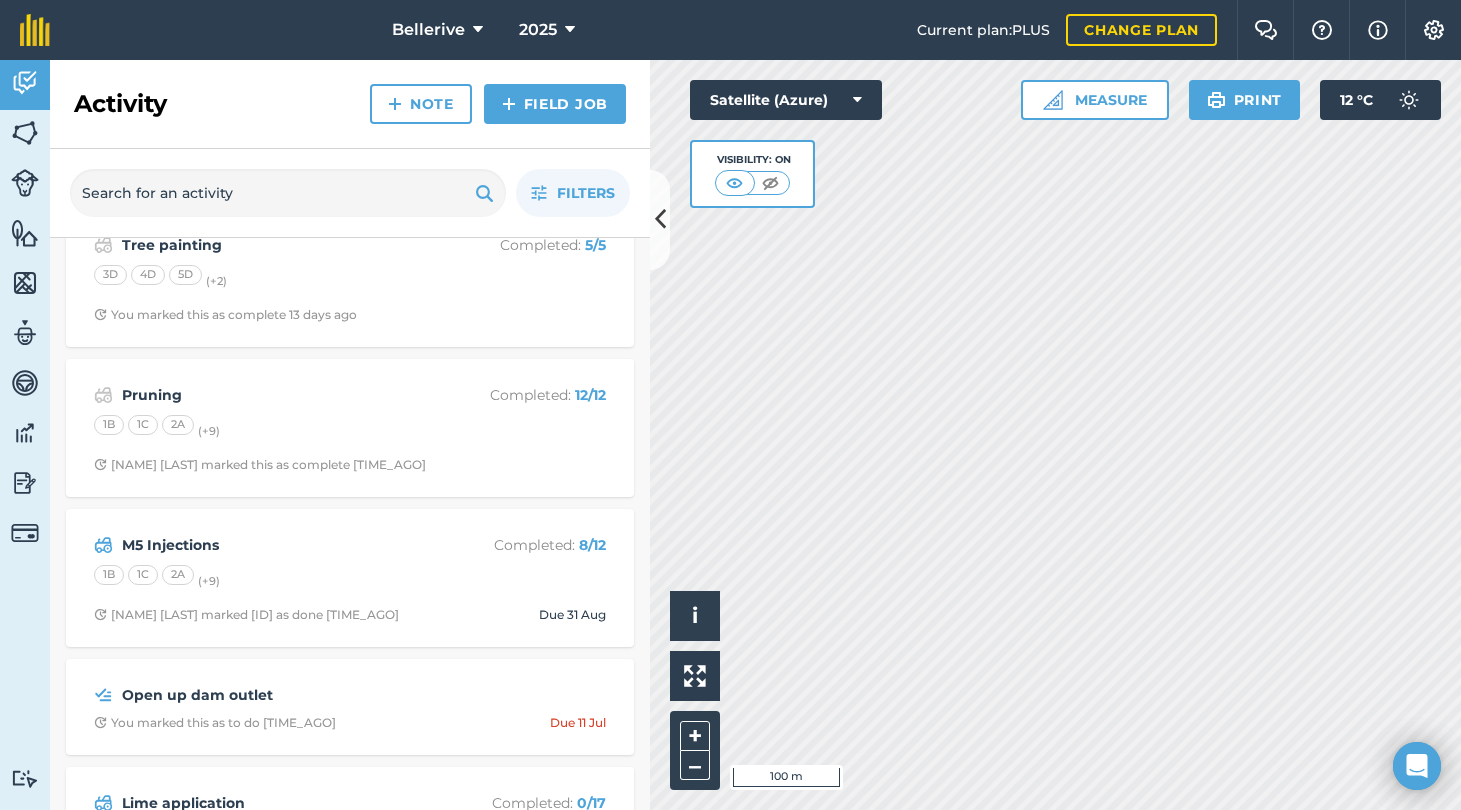 scroll, scrollTop: 735, scrollLeft: 0, axis: vertical 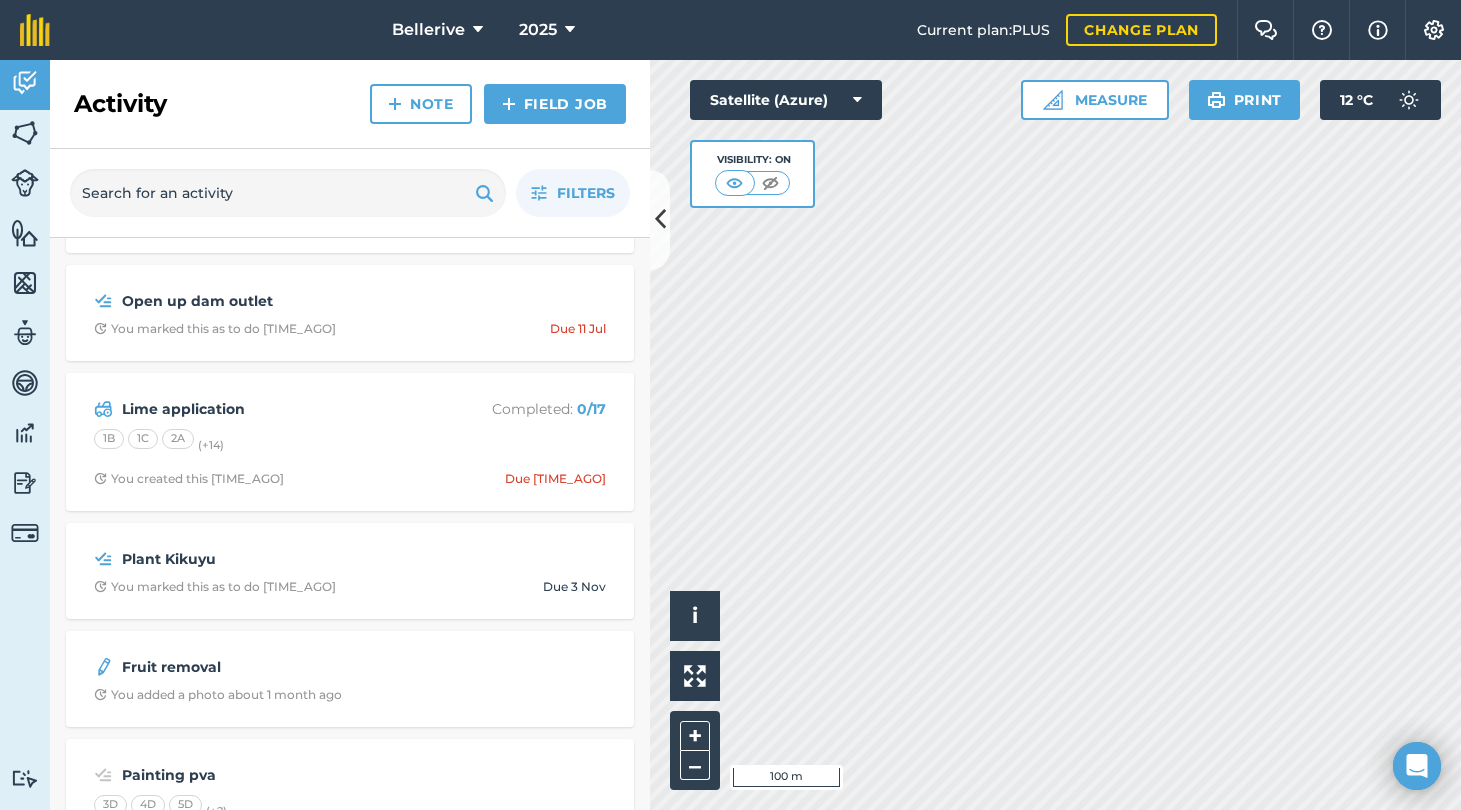 click on "[TASK] Completed :   [NUM] / [NUM]" at bounding box center (350, 409) 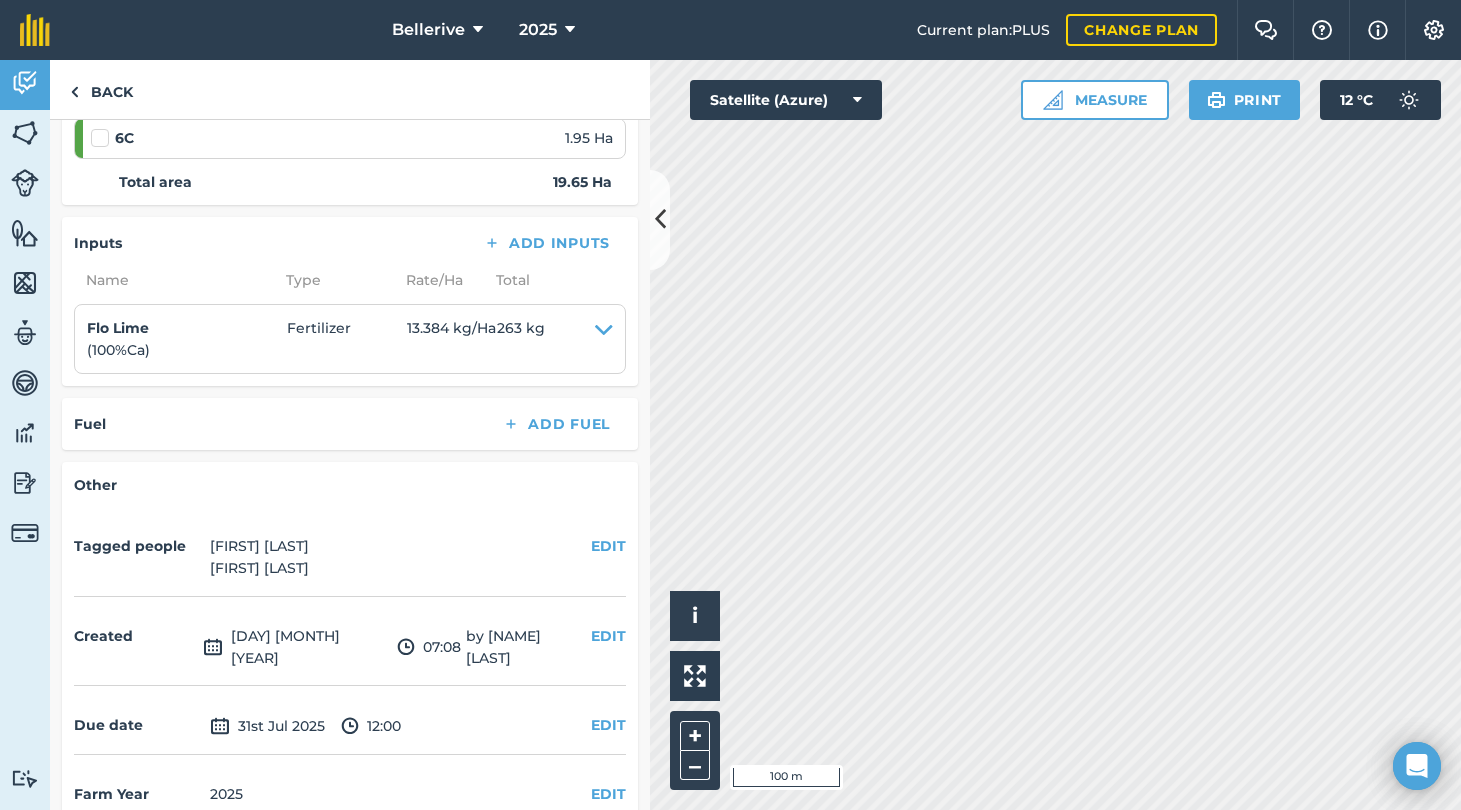 scroll, scrollTop: 1165, scrollLeft: 0, axis: vertical 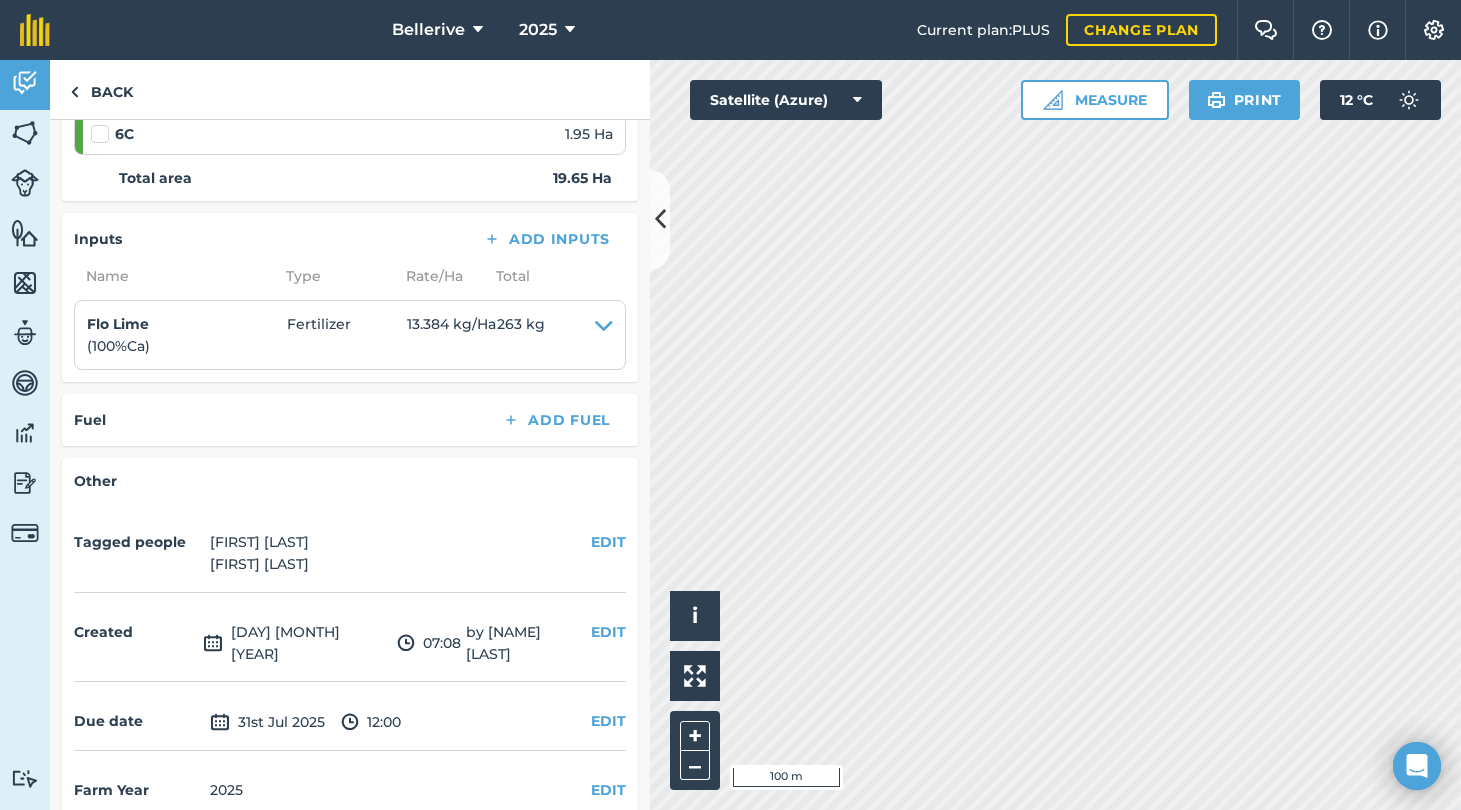 click on "EDIT" at bounding box center (608, 721) 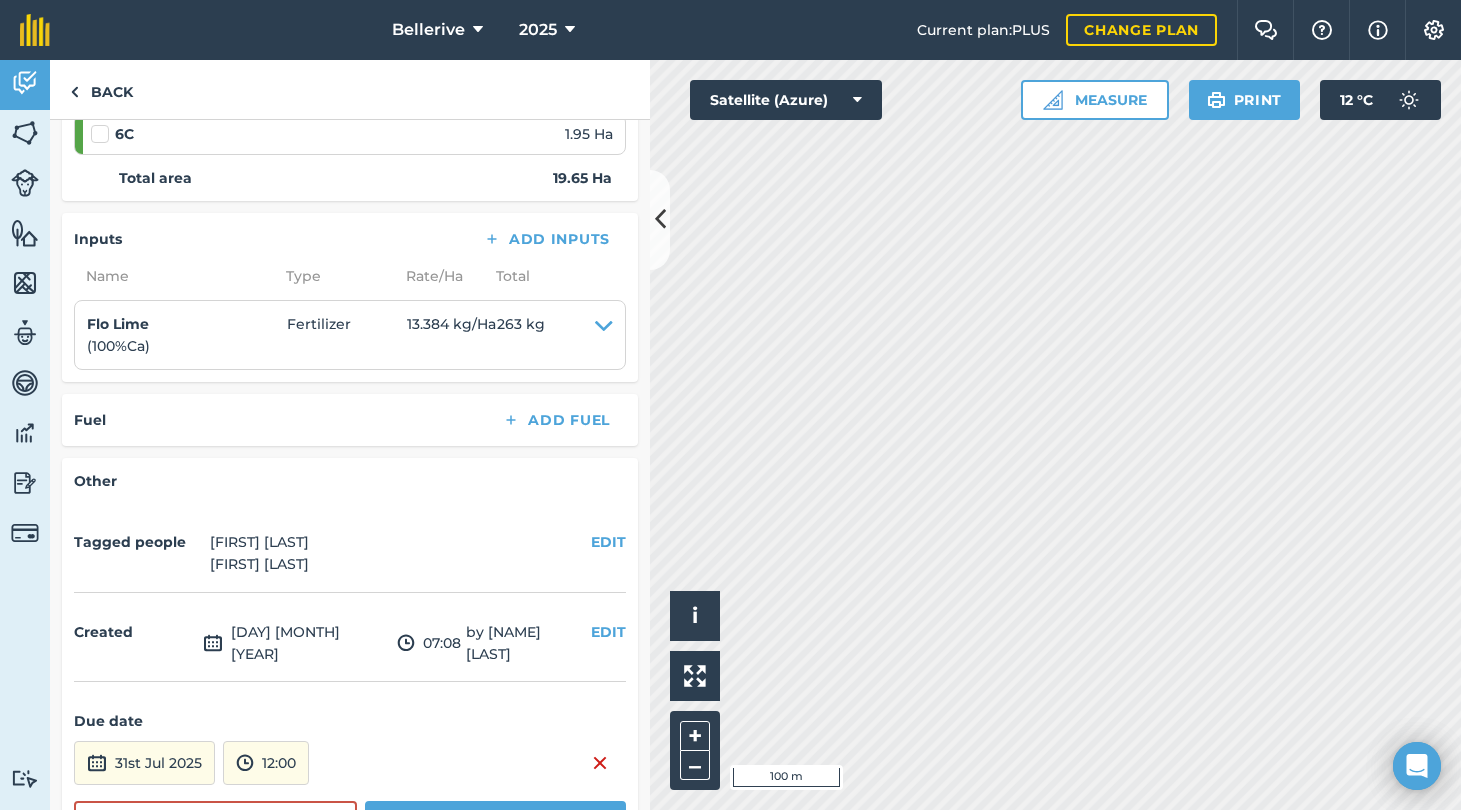 scroll, scrollTop: 1271, scrollLeft: 0, axis: vertical 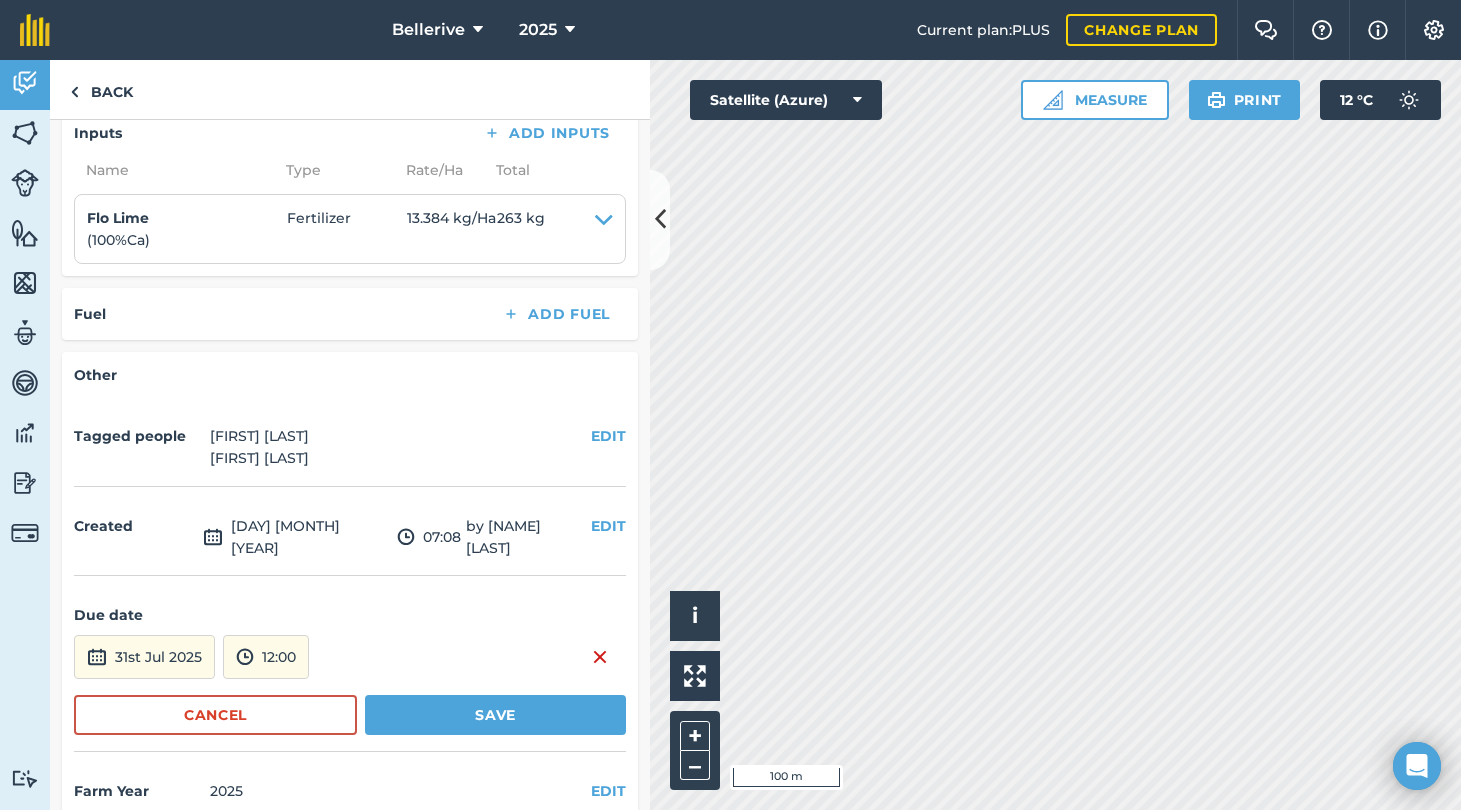 click on "31st Jul 2025" at bounding box center [144, 657] 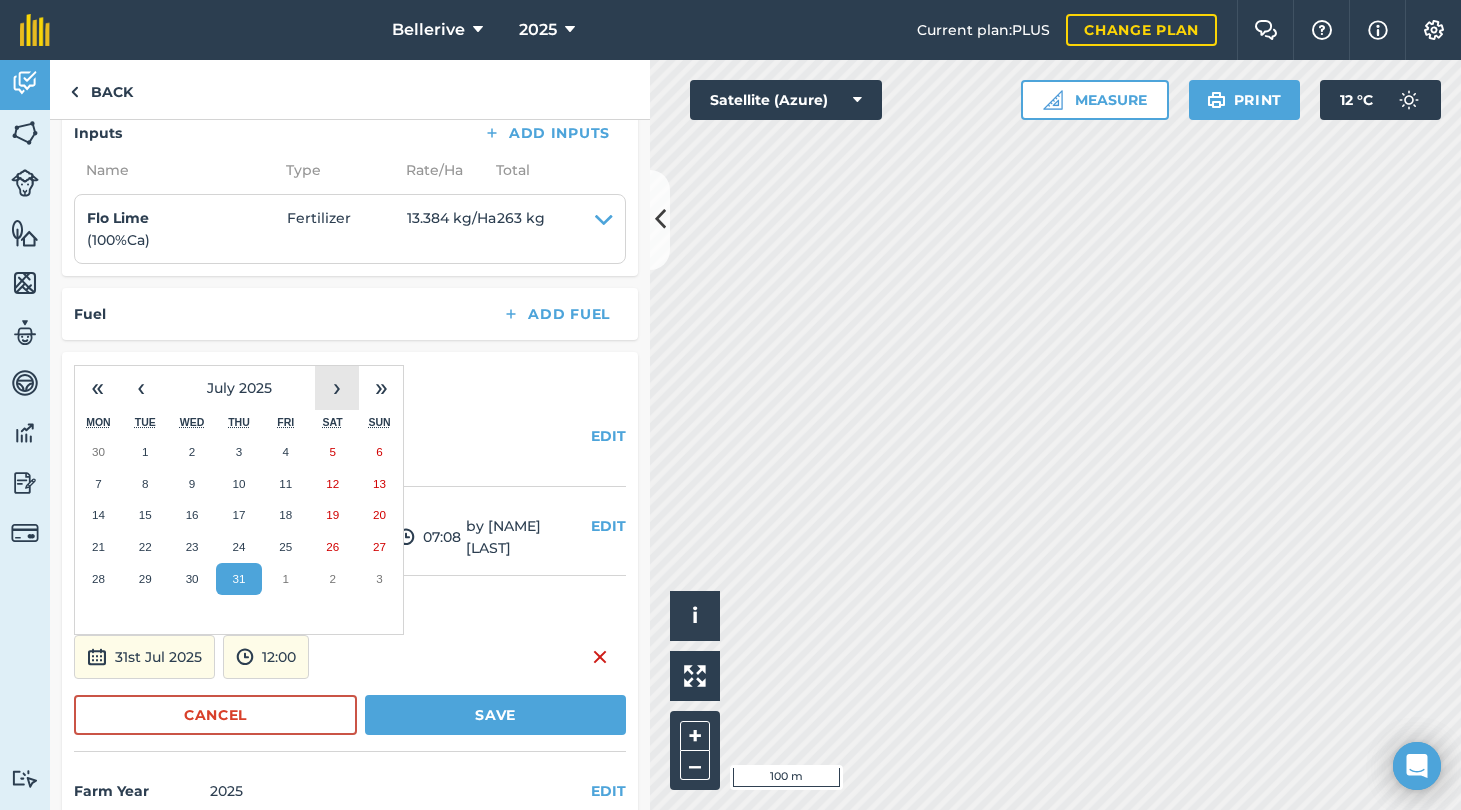 click on "›" at bounding box center [337, 388] 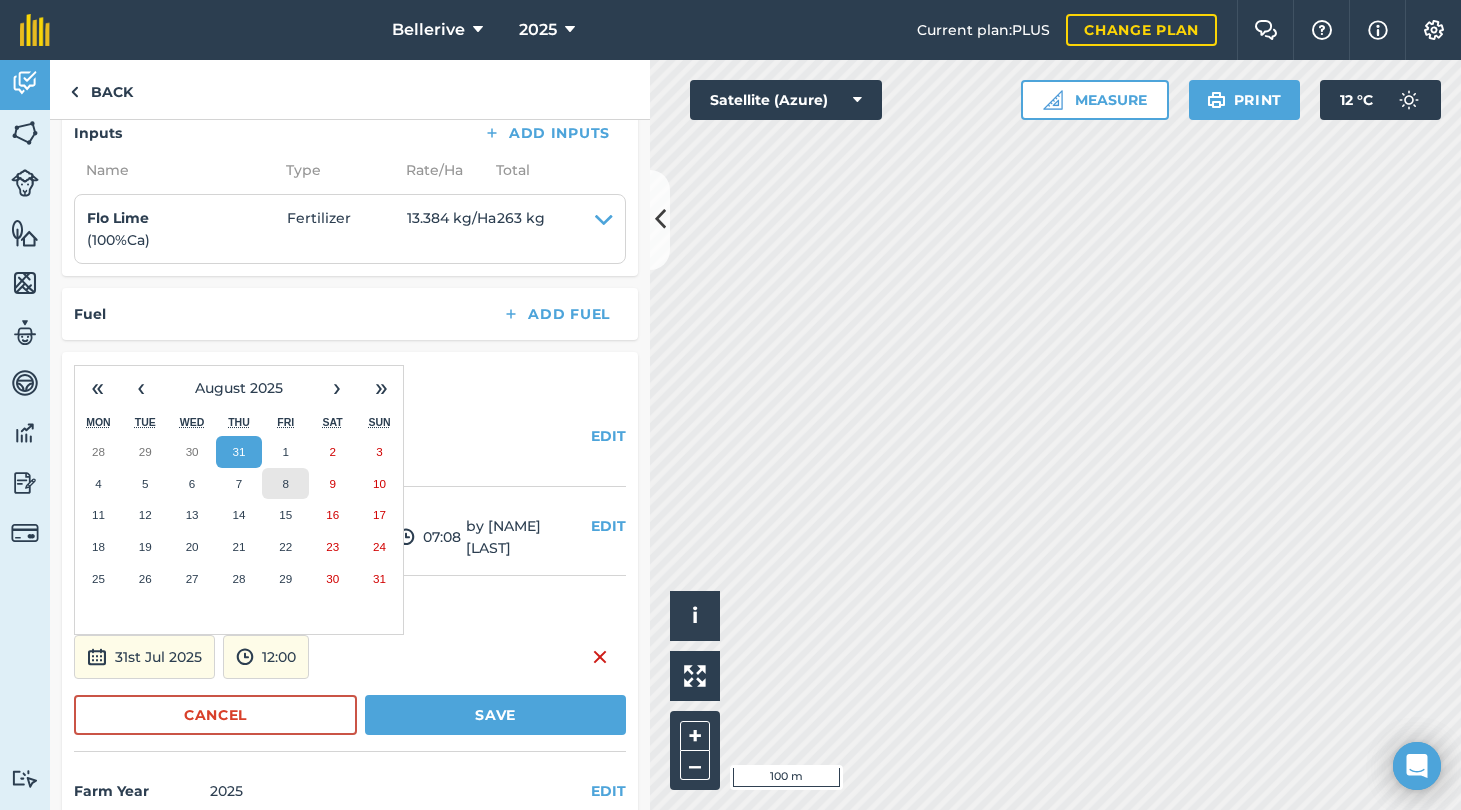 click on "8" at bounding box center [285, 484] 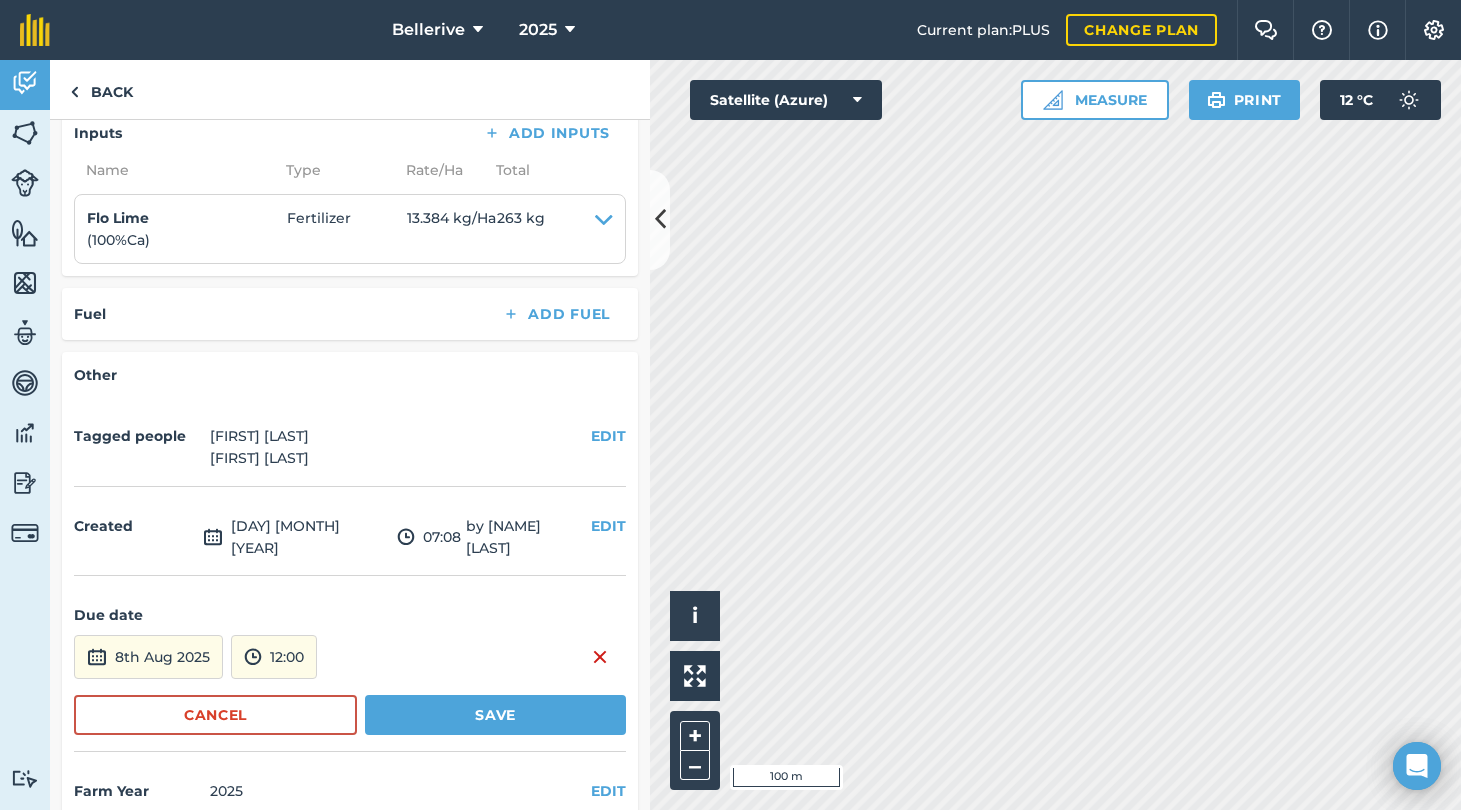 click on "Save" at bounding box center (495, 715) 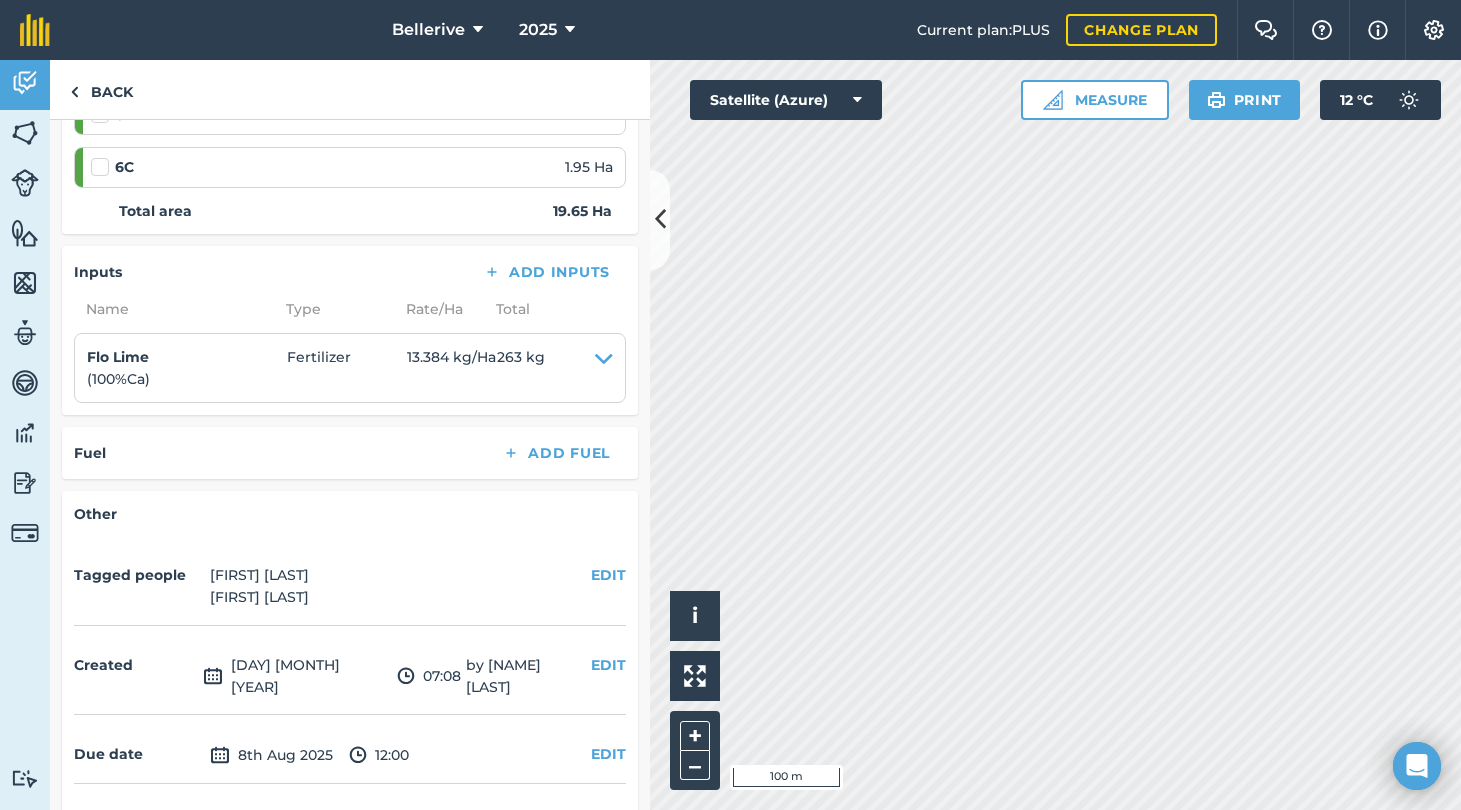 scroll, scrollTop: 1055, scrollLeft: 0, axis: vertical 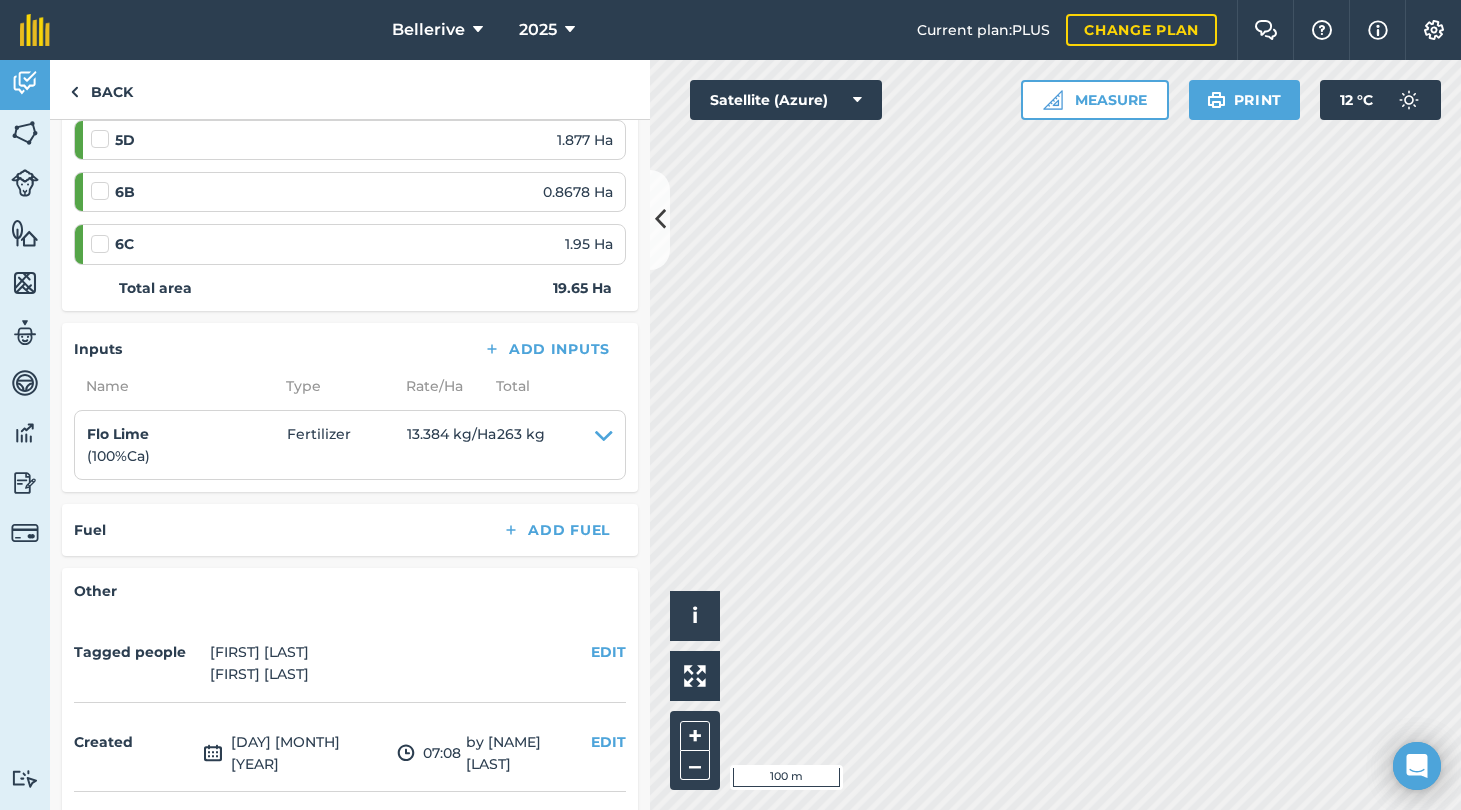 click at bounding box center [660, 219] 